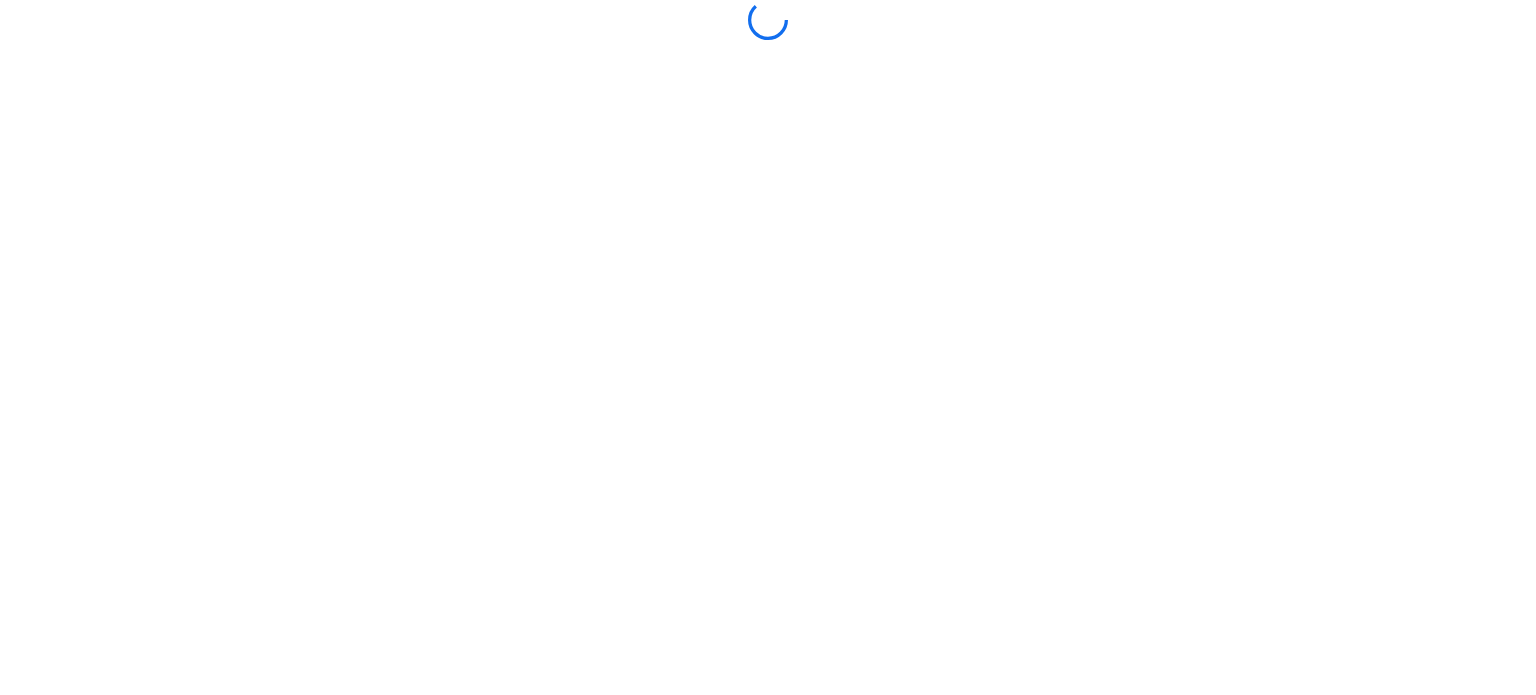 scroll, scrollTop: 0, scrollLeft: 0, axis: both 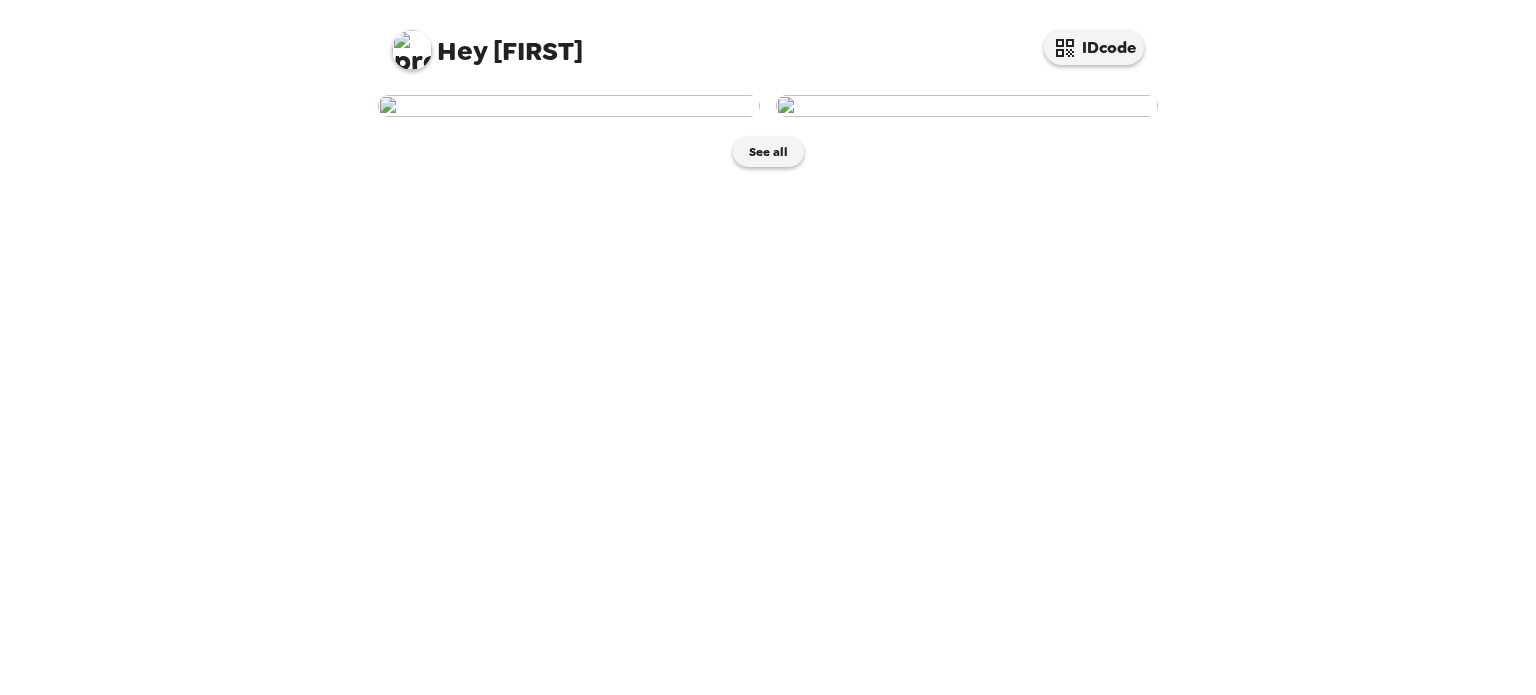 click at bounding box center (569, 106) 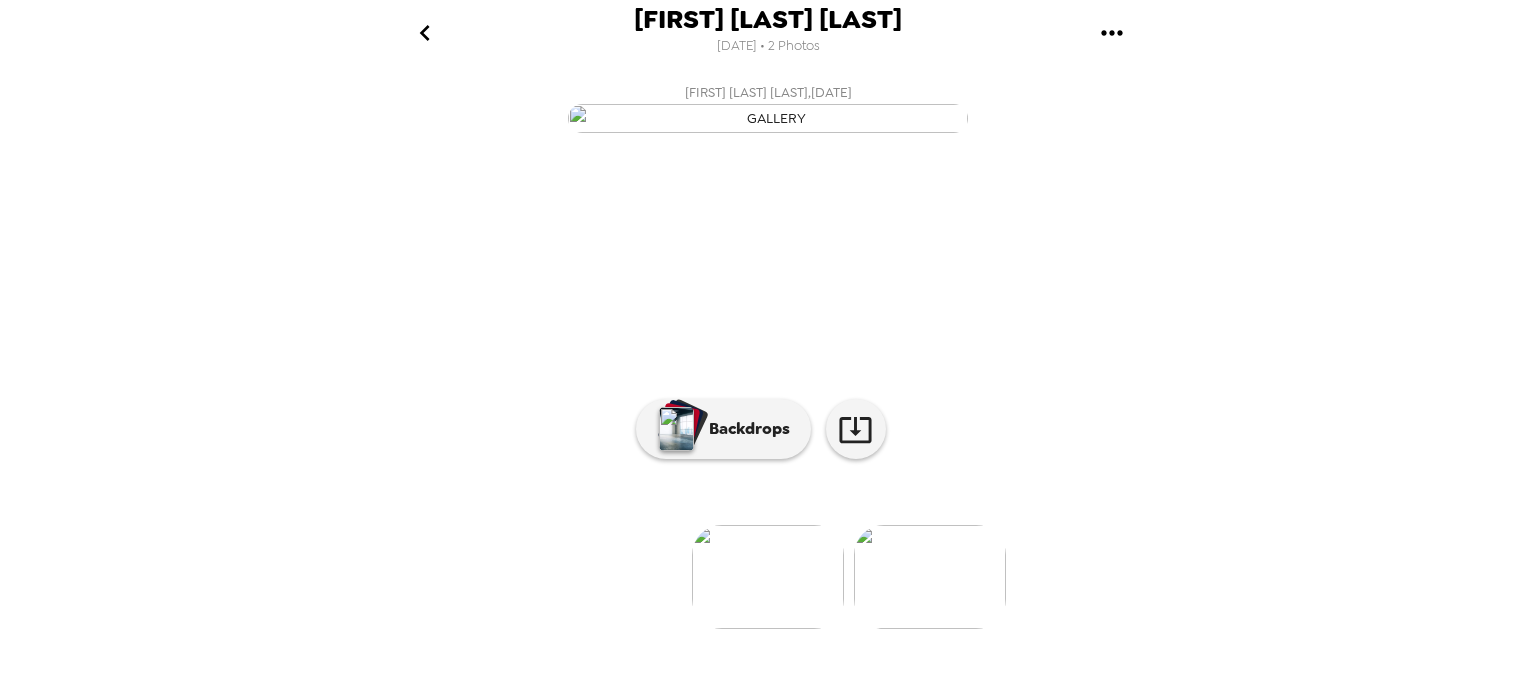 scroll, scrollTop: 169, scrollLeft: 0, axis: vertical 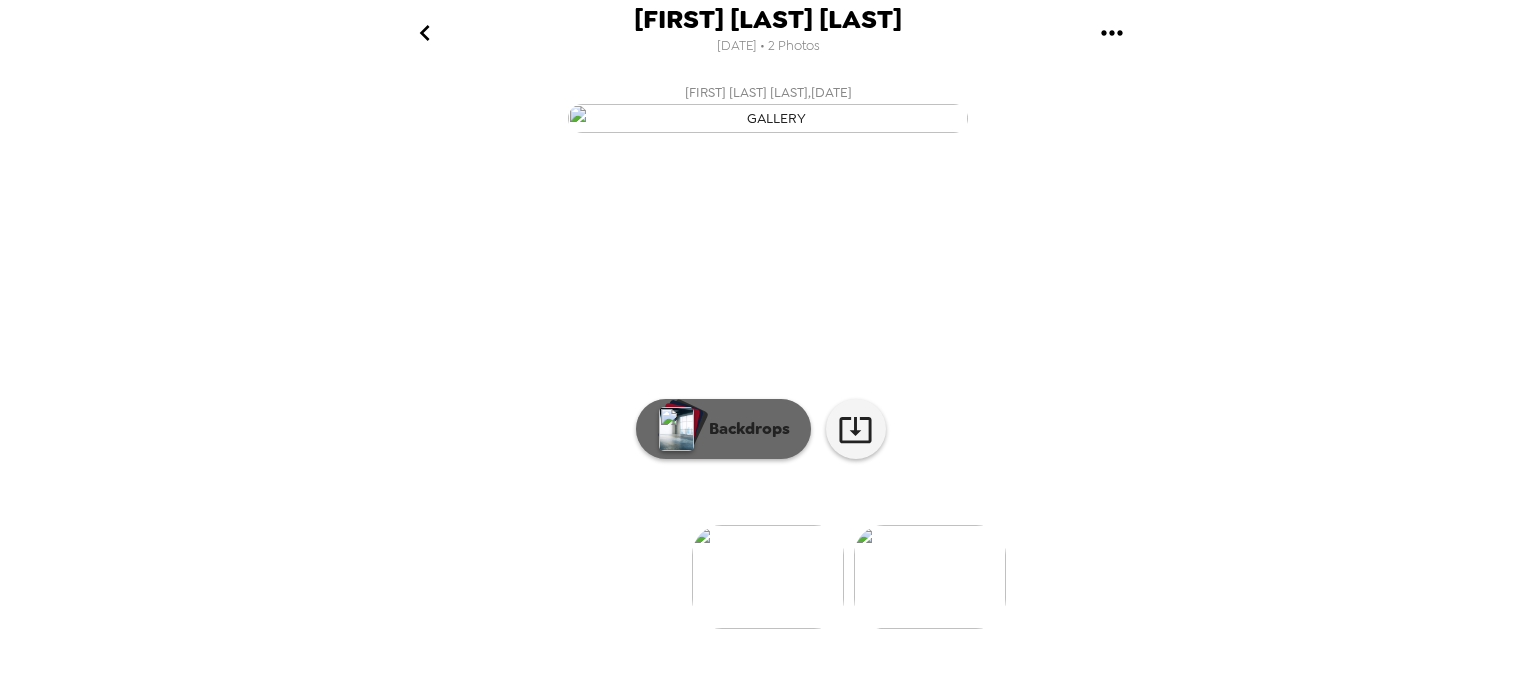 click at bounding box center (676, 429) 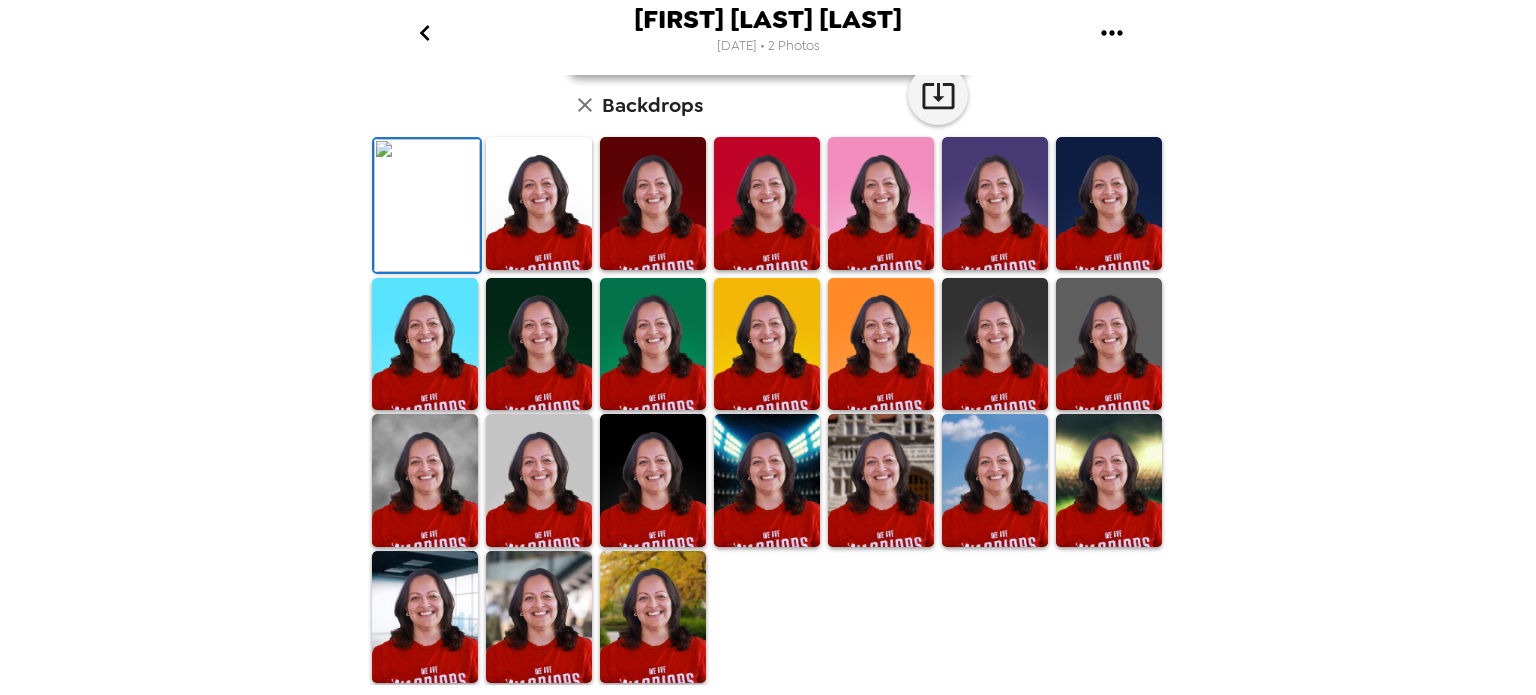 scroll, scrollTop: 109, scrollLeft: 0, axis: vertical 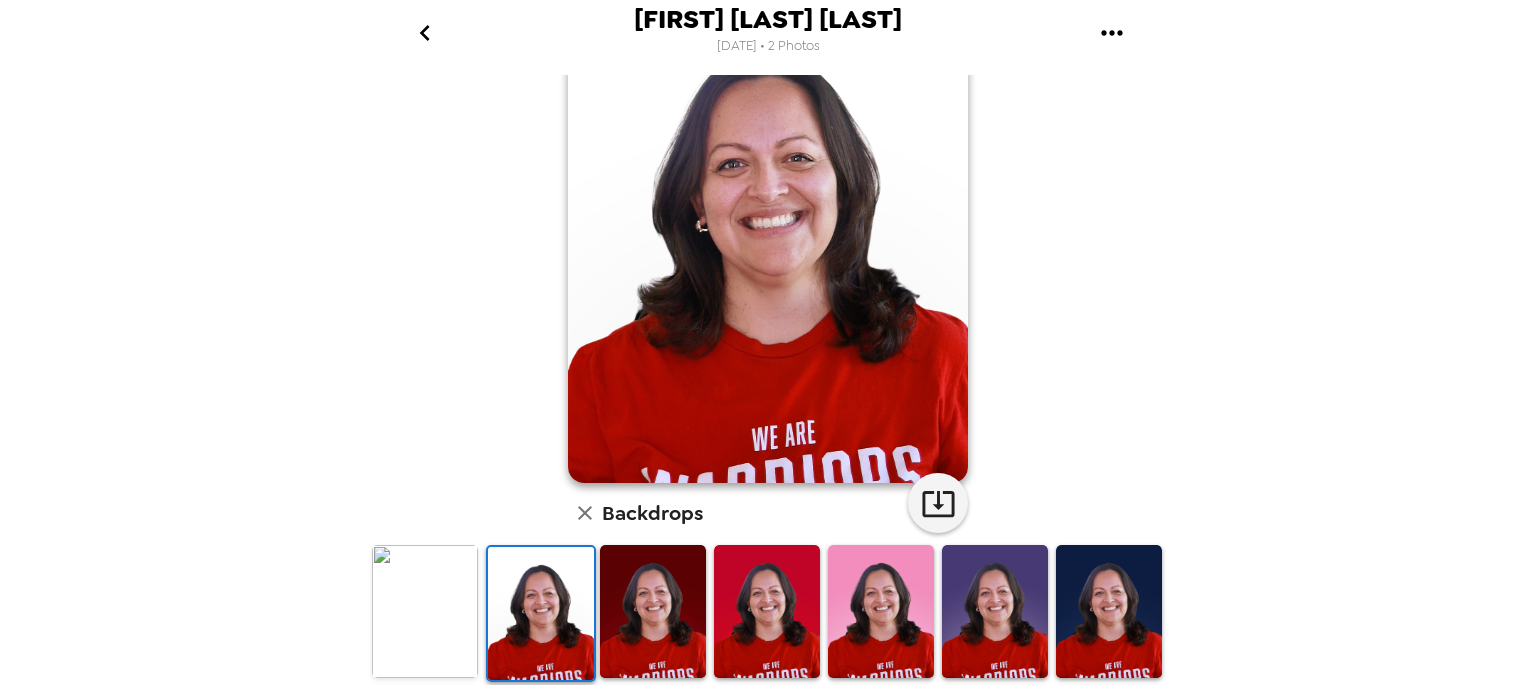 click at bounding box center [653, 611] 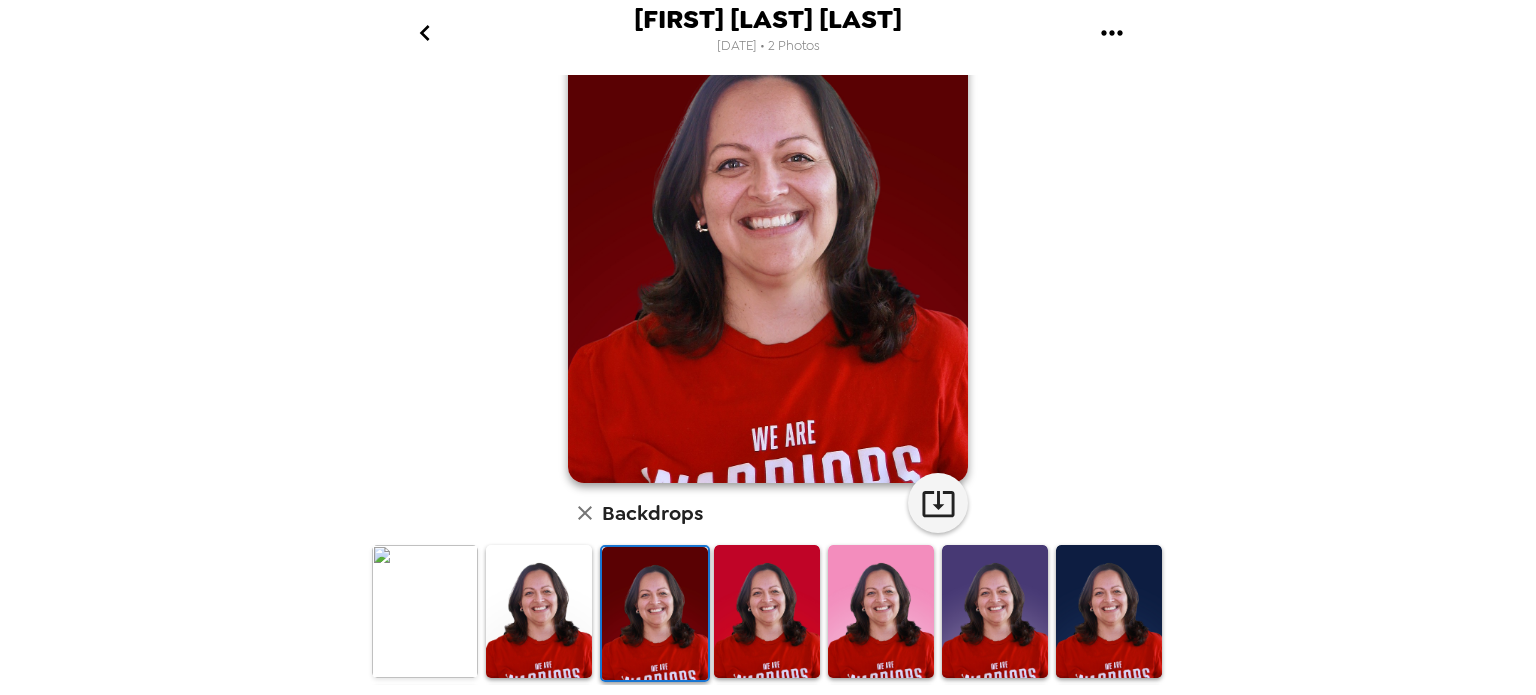click at bounding box center (767, 611) 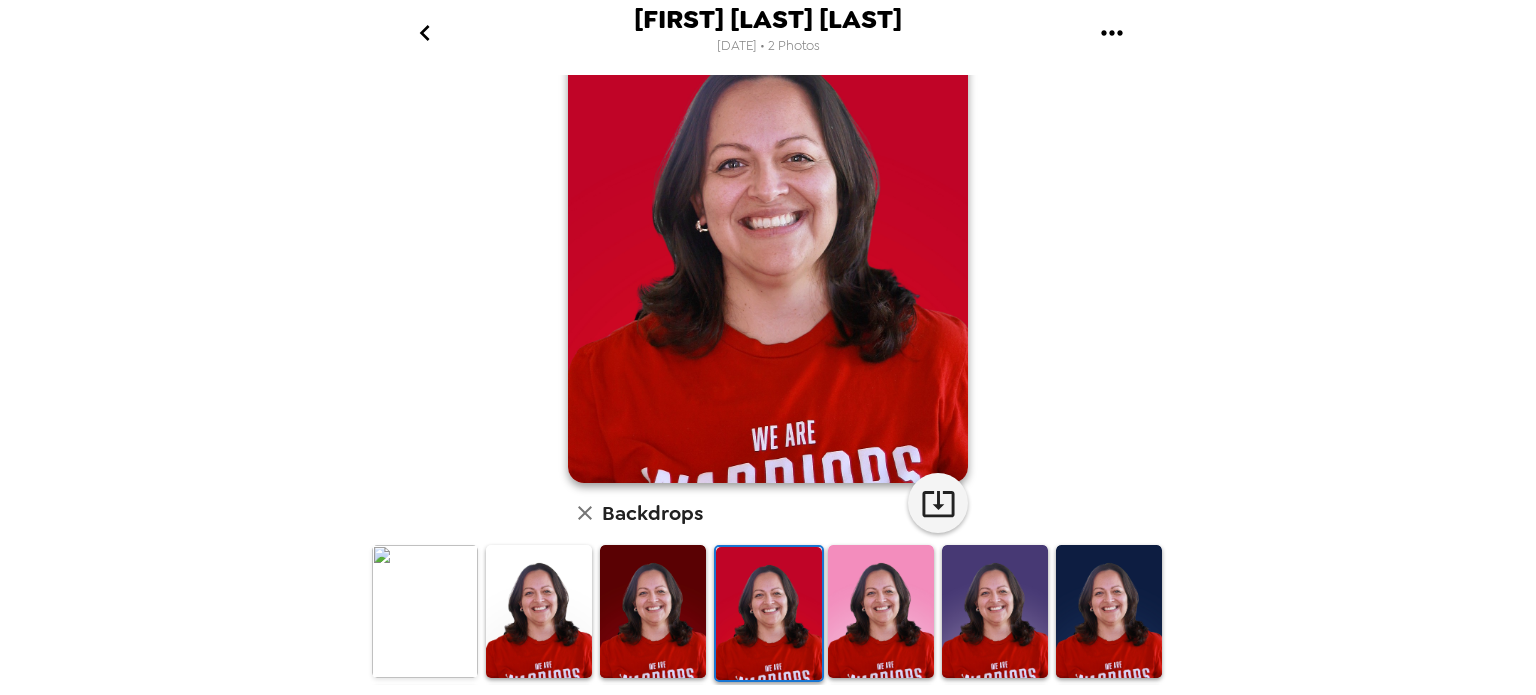 click at bounding box center (881, 611) 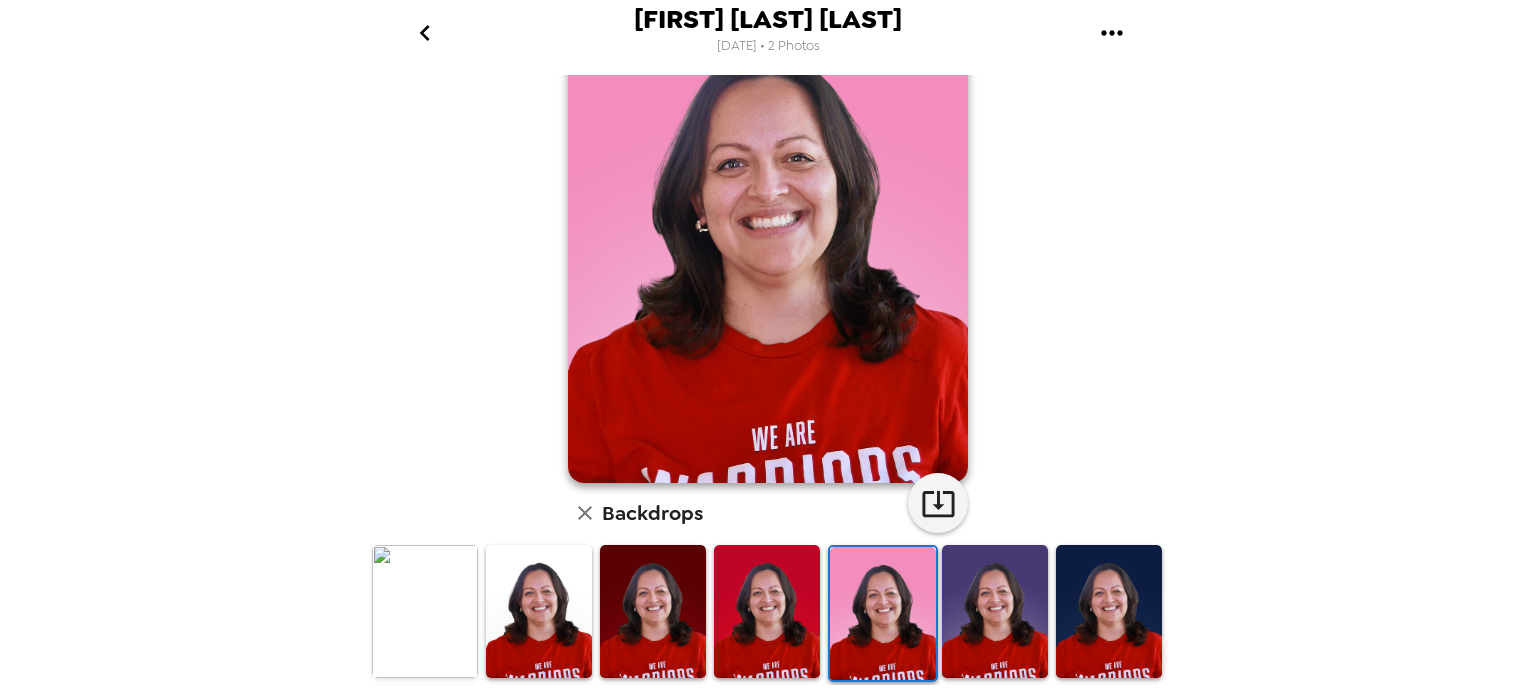 click at bounding box center [995, 611] 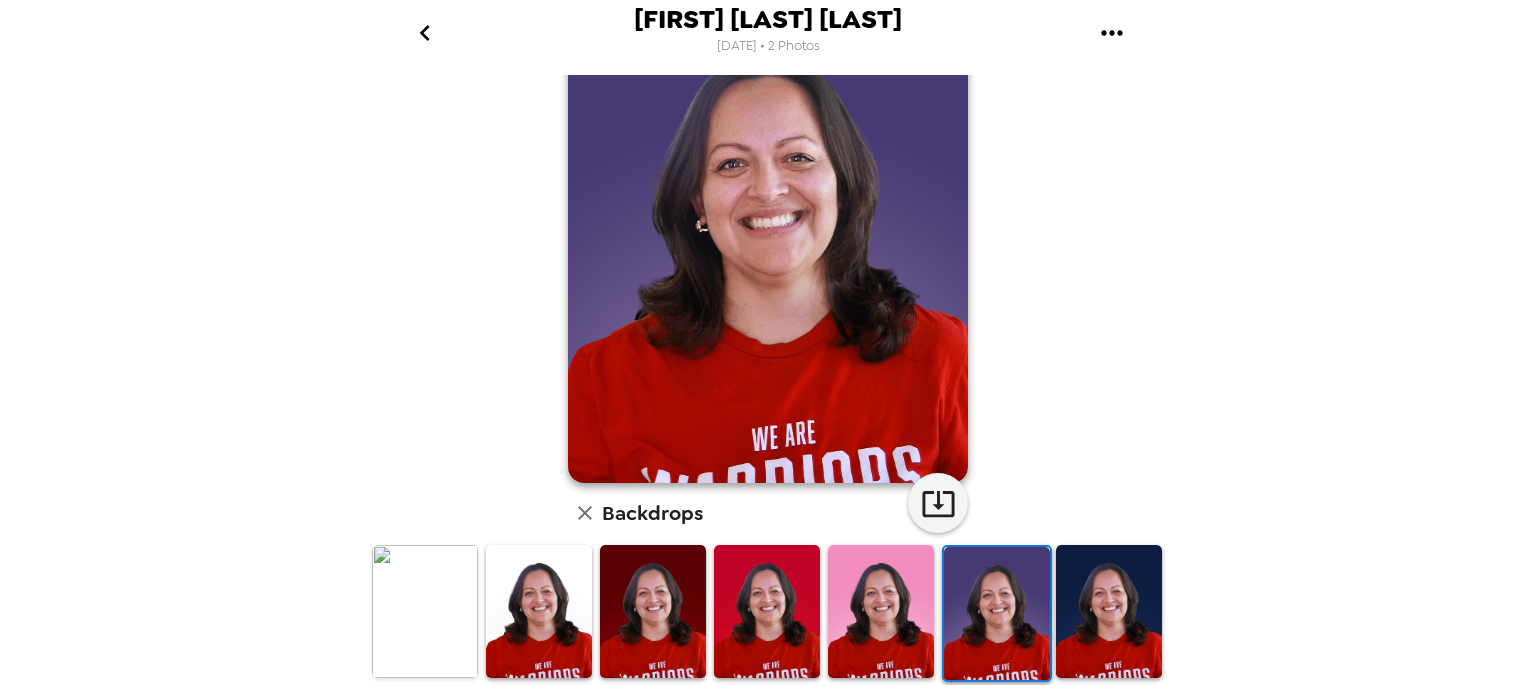 click at bounding box center (1109, 611) 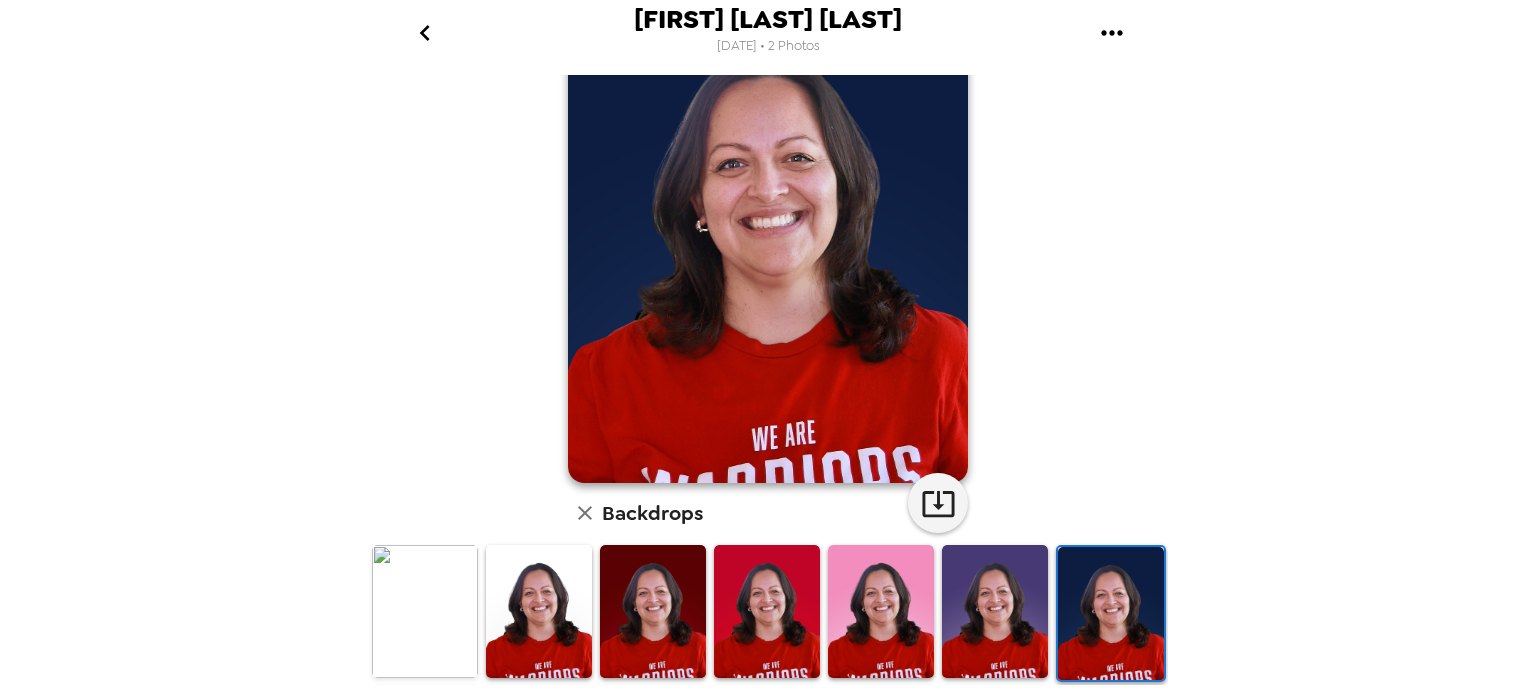 scroll, scrollTop: 285, scrollLeft: 0, axis: vertical 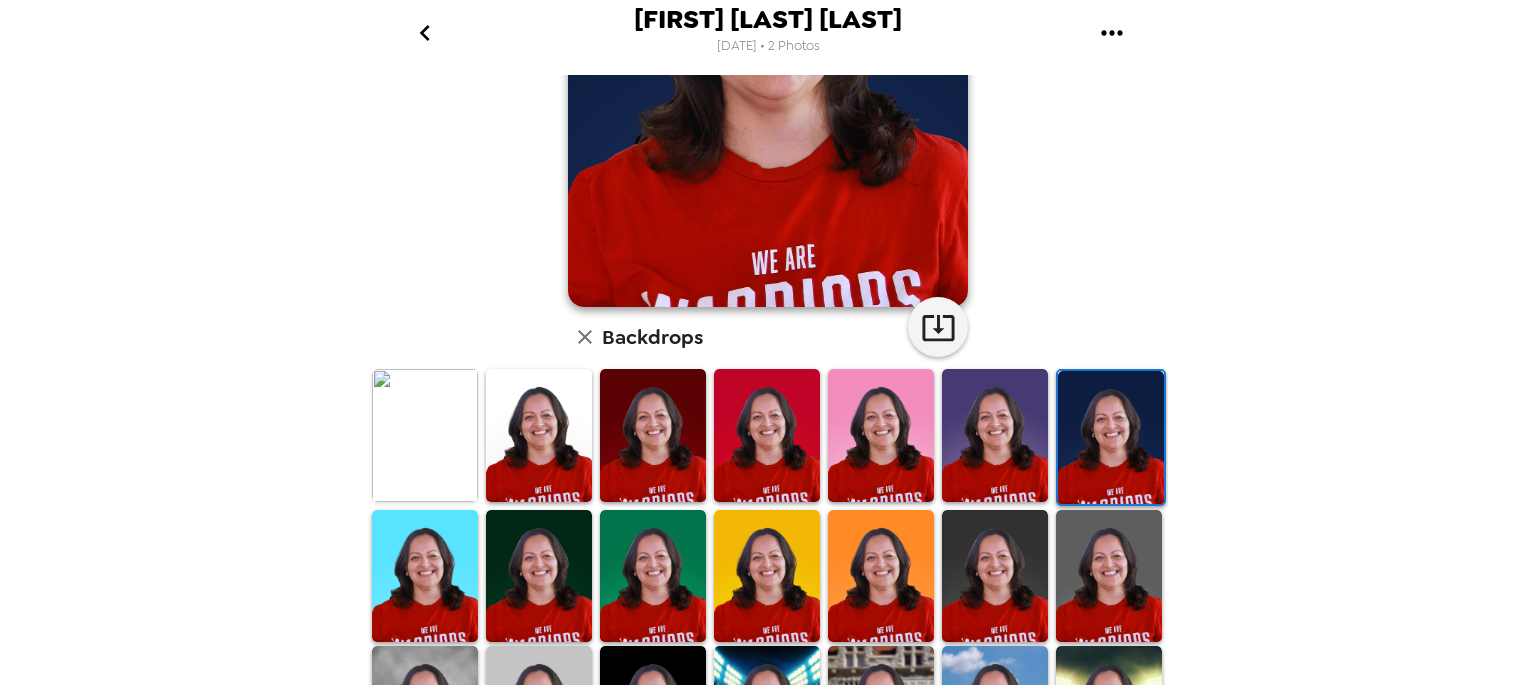 click at bounding box center [653, 576] 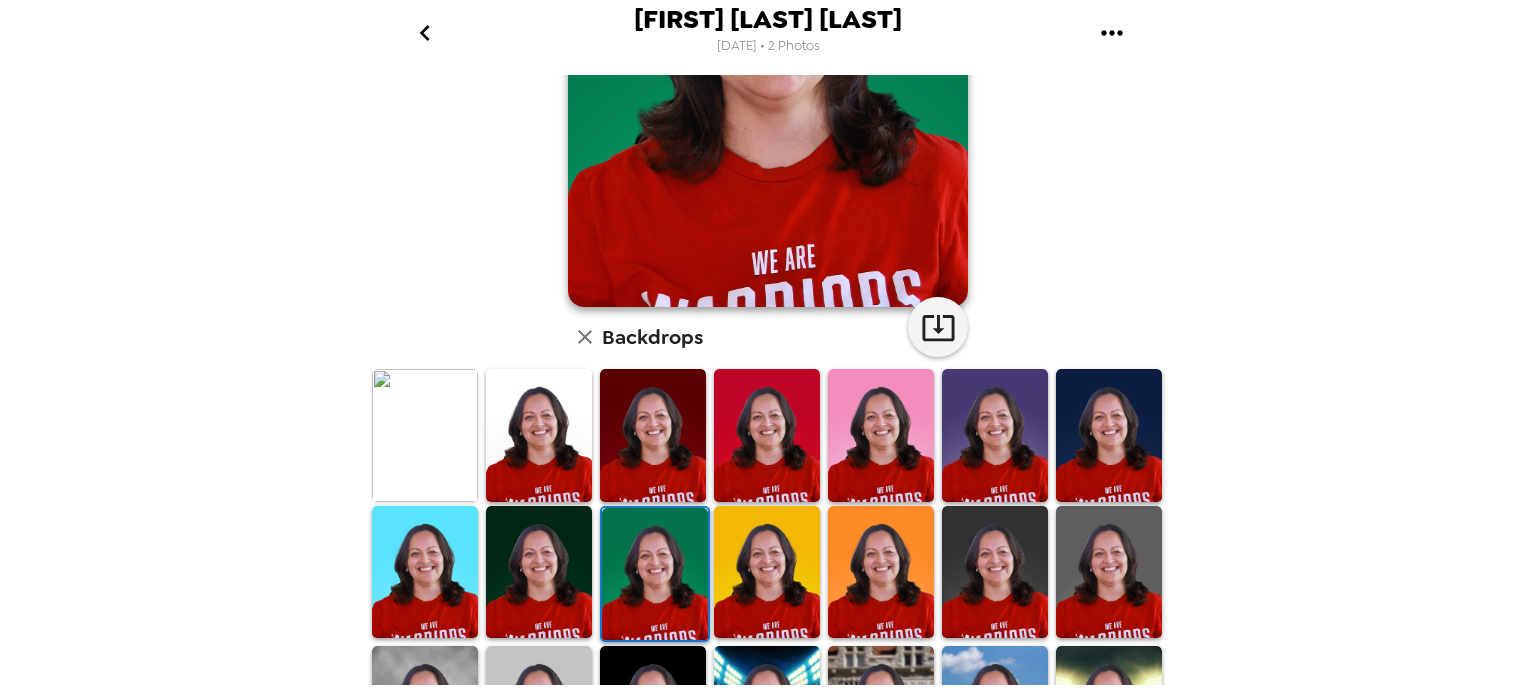 click at bounding box center (539, 572) 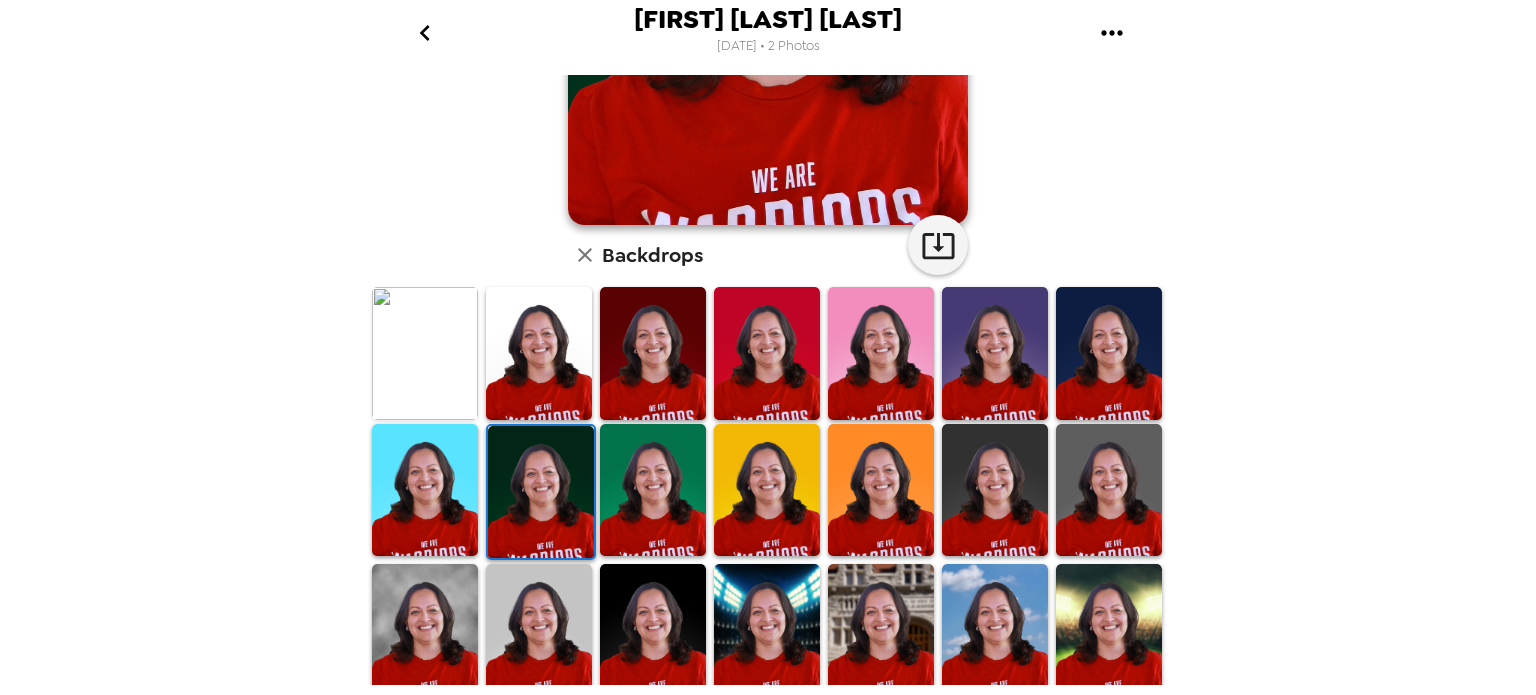 scroll, scrollTop: 505, scrollLeft: 0, axis: vertical 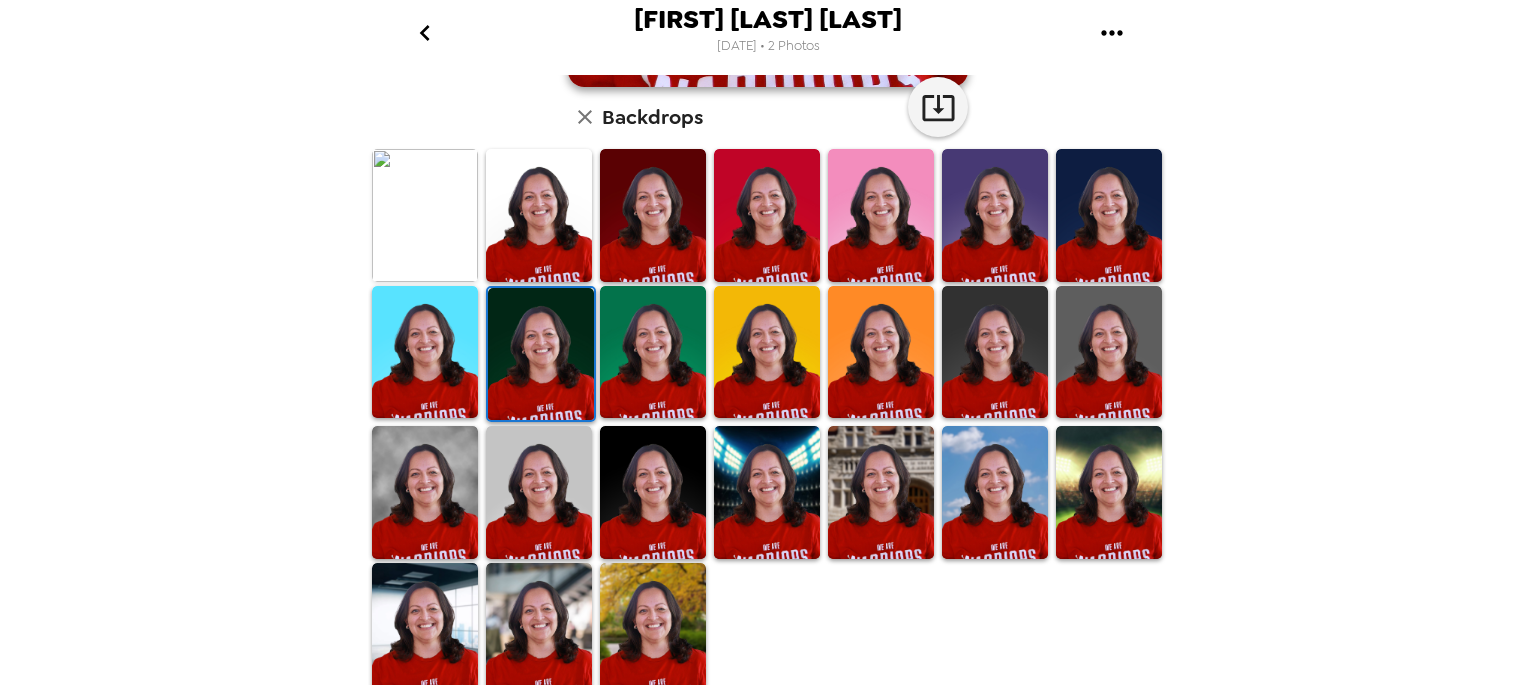 click at bounding box center [653, 629] 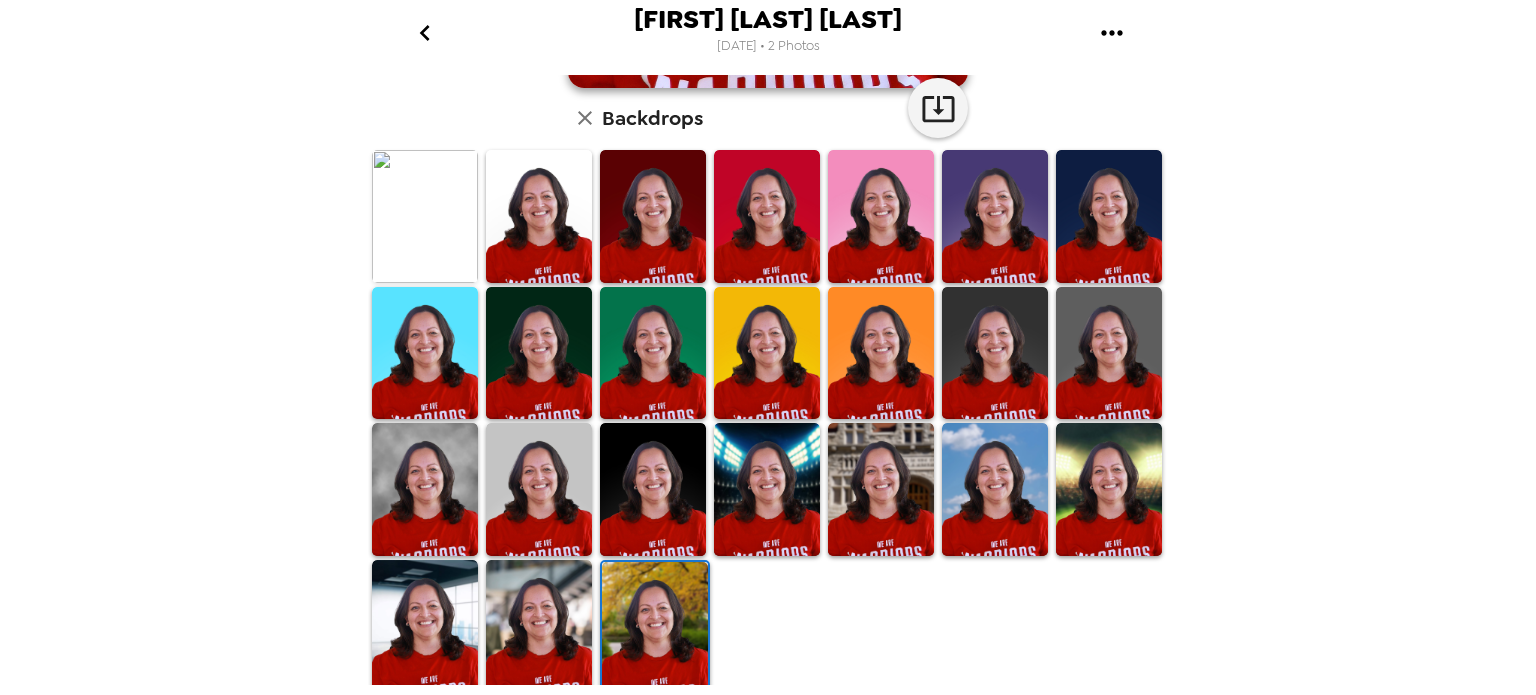 scroll, scrollTop: 505, scrollLeft: 0, axis: vertical 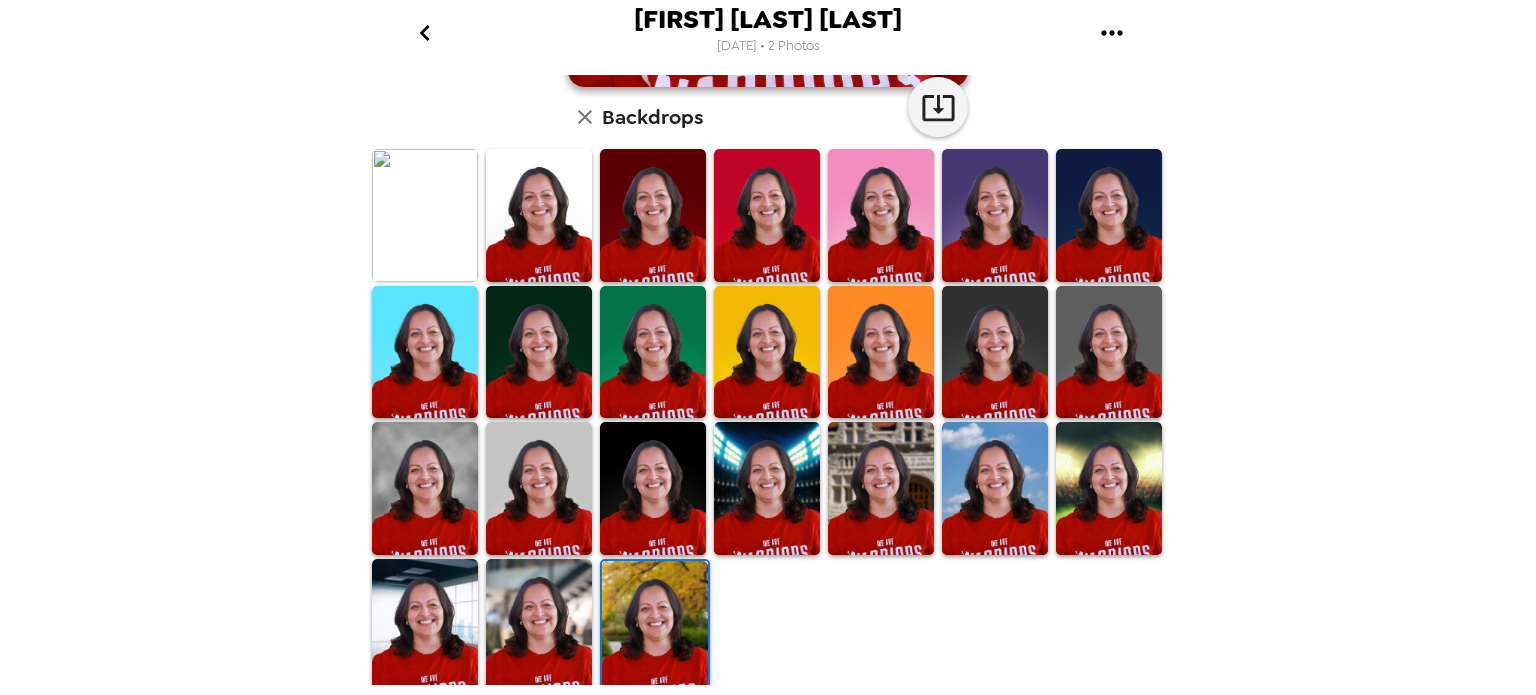 click at bounding box center [881, 488] 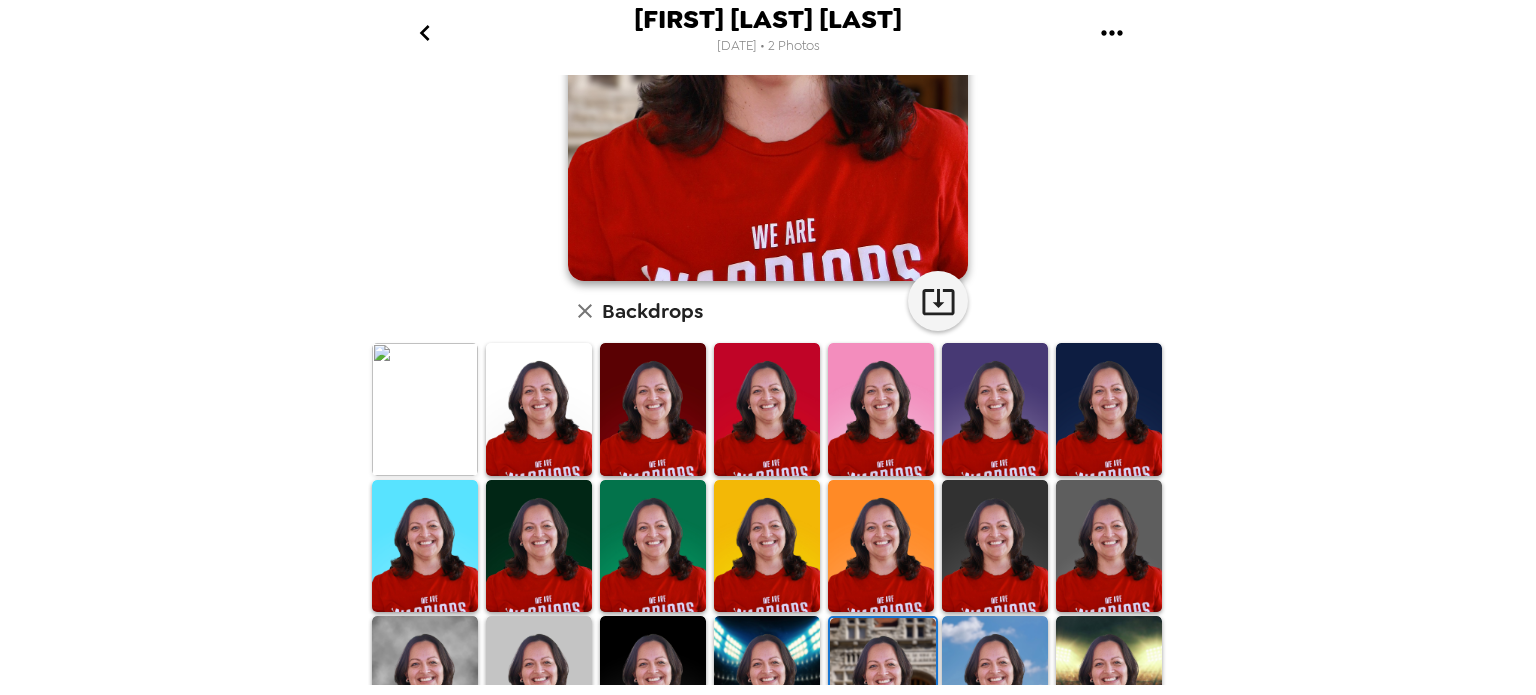 scroll, scrollTop: 378, scrollLeft: 0, axis: vertical 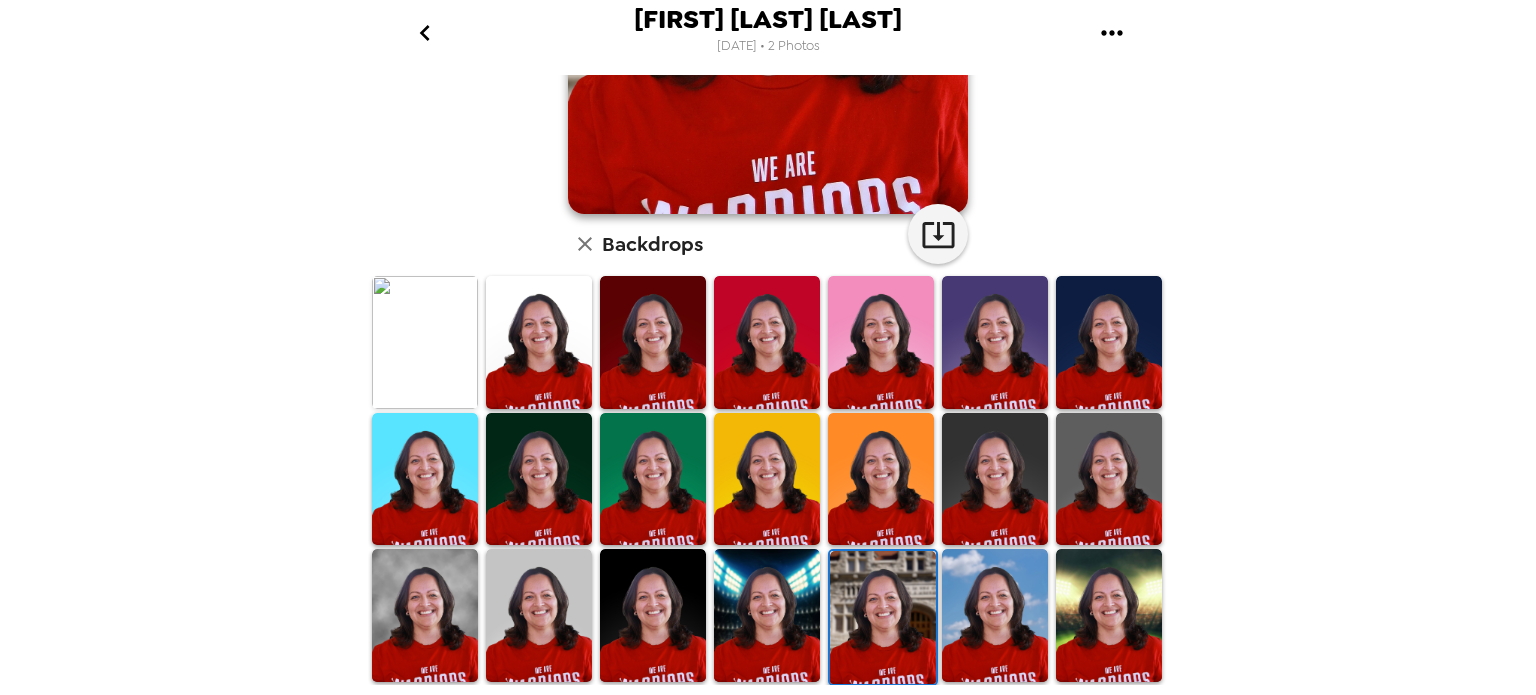 click at bounding box center (995, 615) 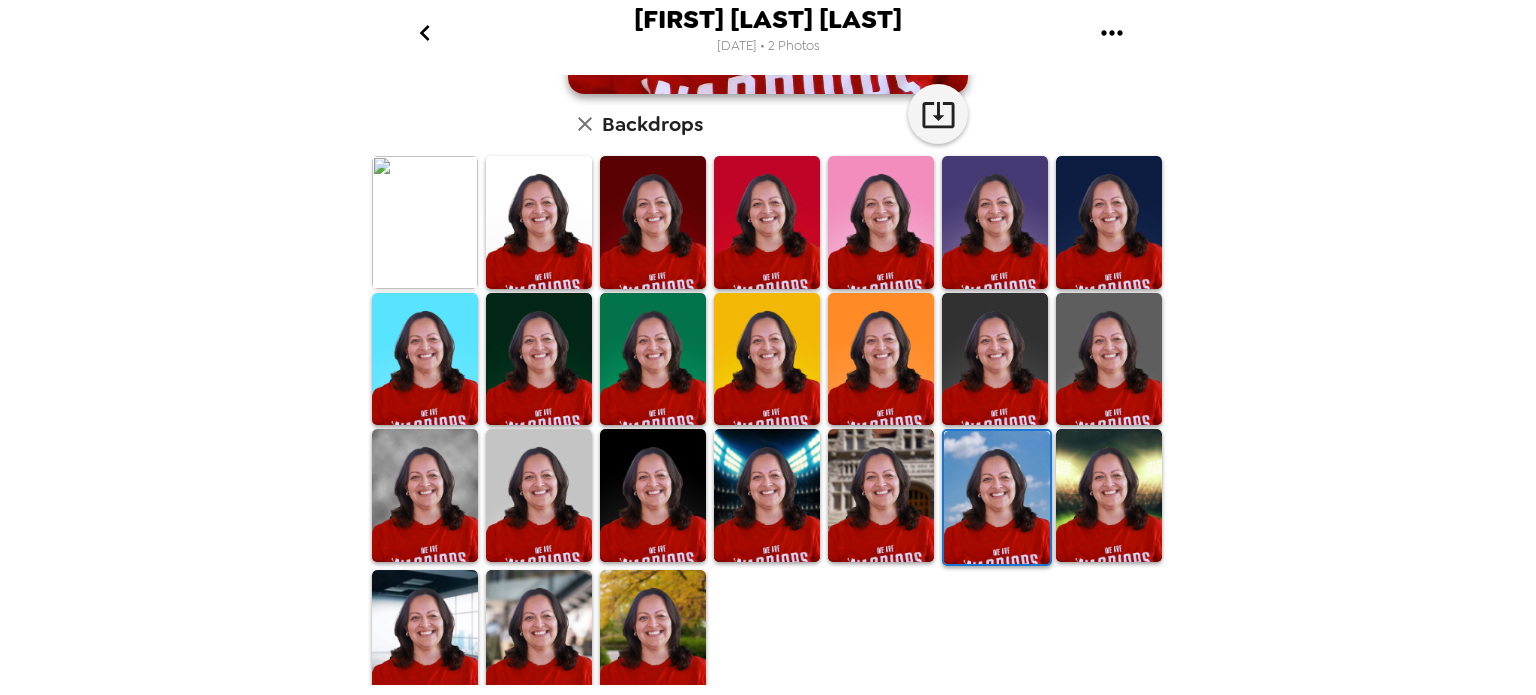 scroll, scrollTop: 505, scrollLeft: 0, axis: vertical 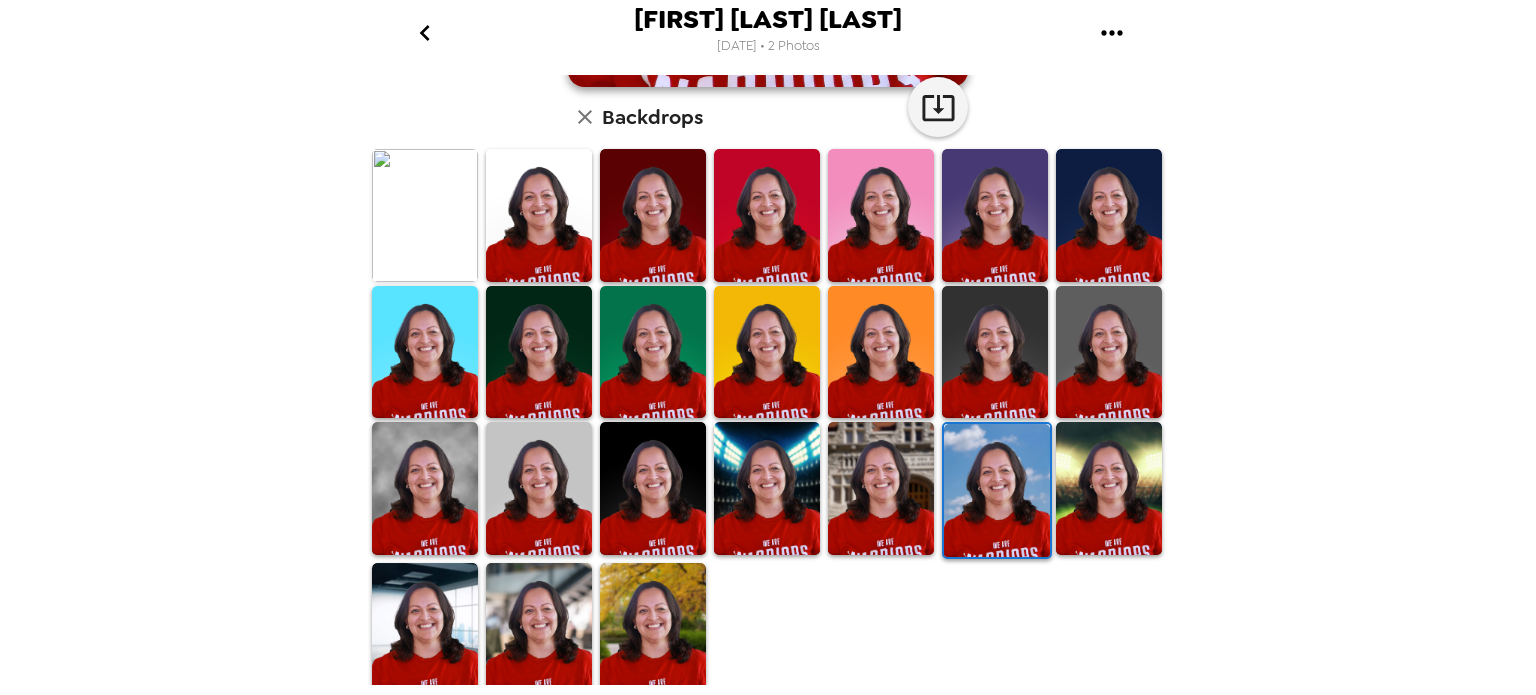 click at bounding box center [1109, 488] 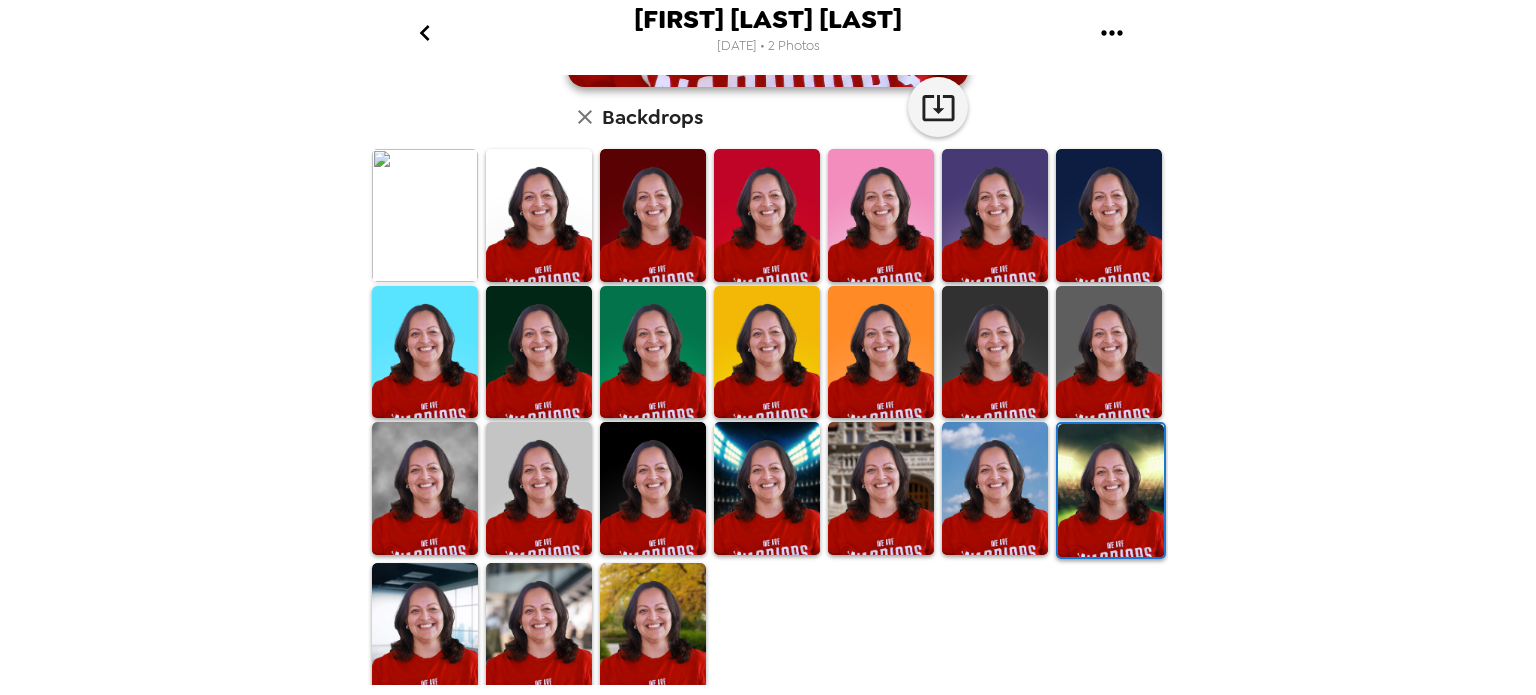 scroll, scrollTop: 504, scrollLeft: 0, axis: vertical 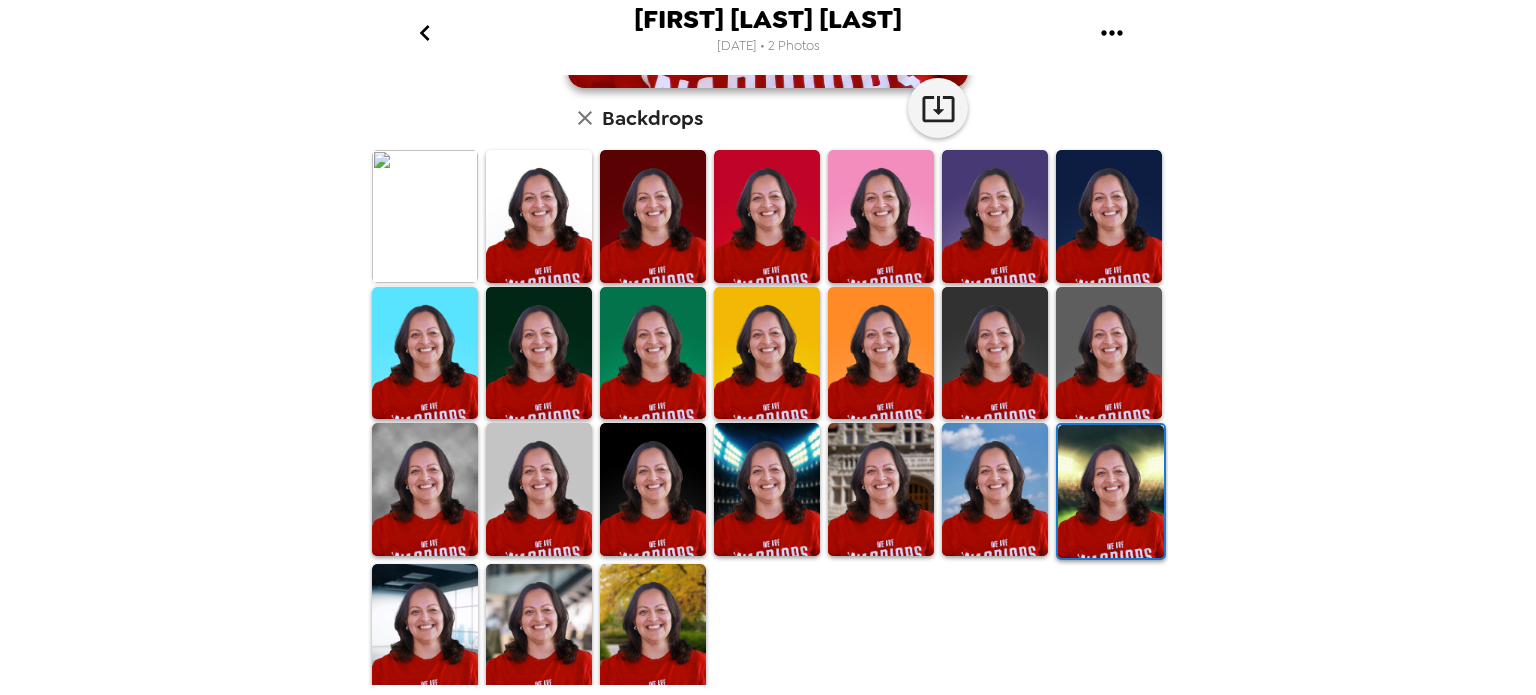 click at bounding box center (425, 630) 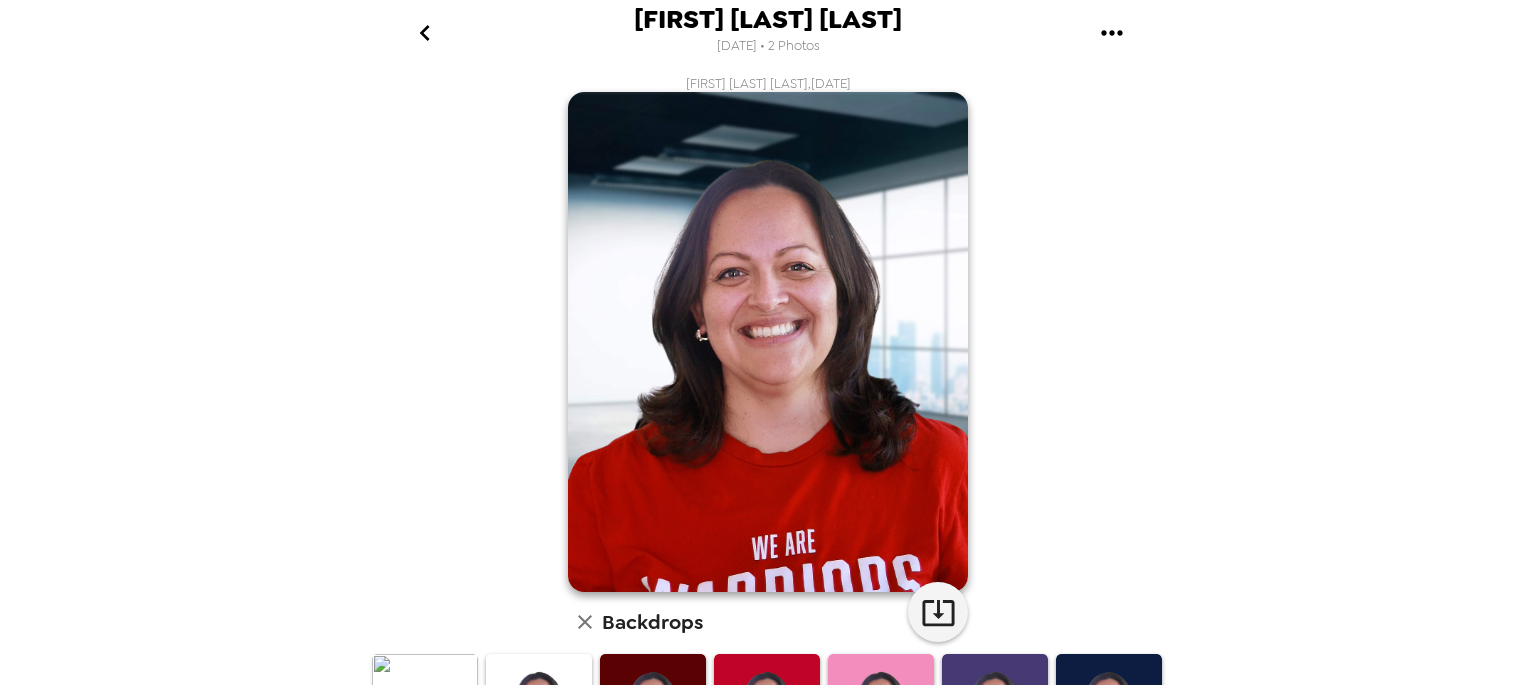 scroll, scrollTop: 505, scrollLeft: 0, axis: vertical 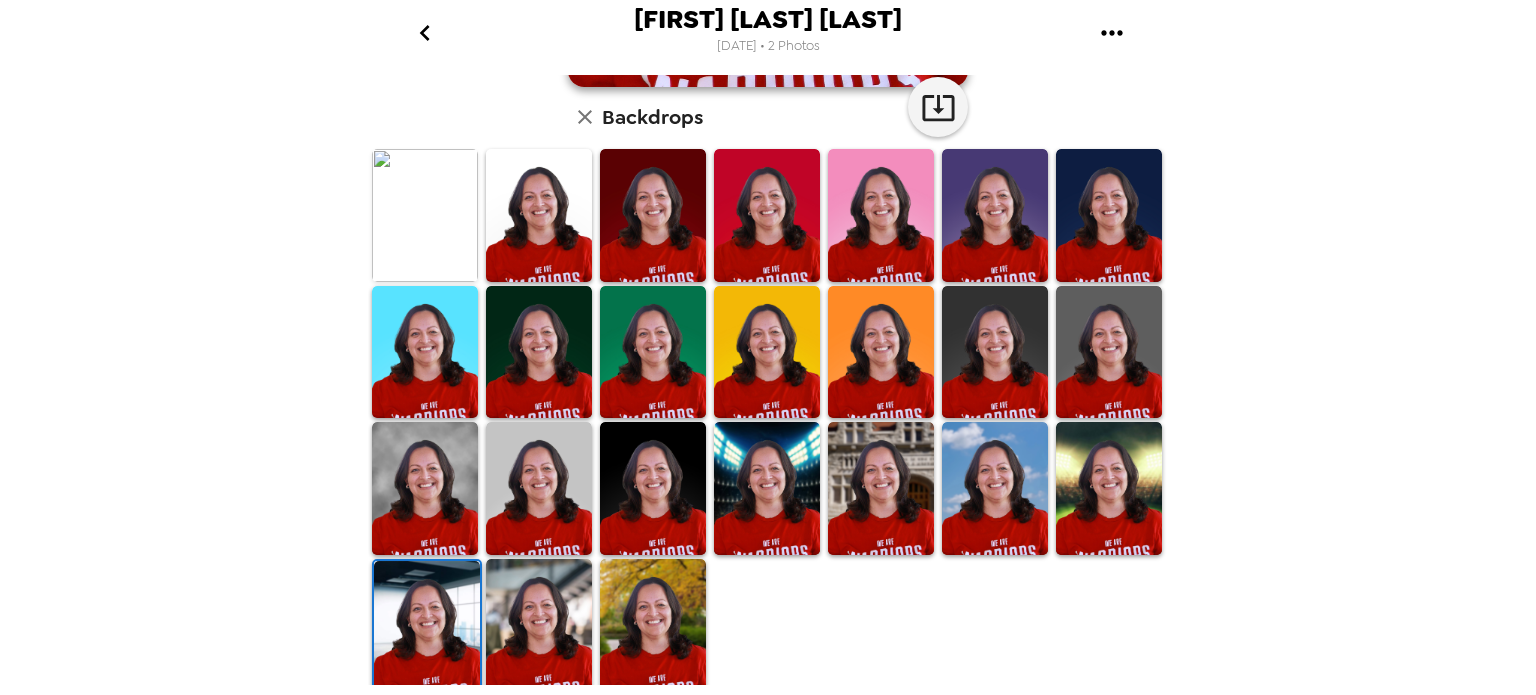 click at bounding box center (539, 625) 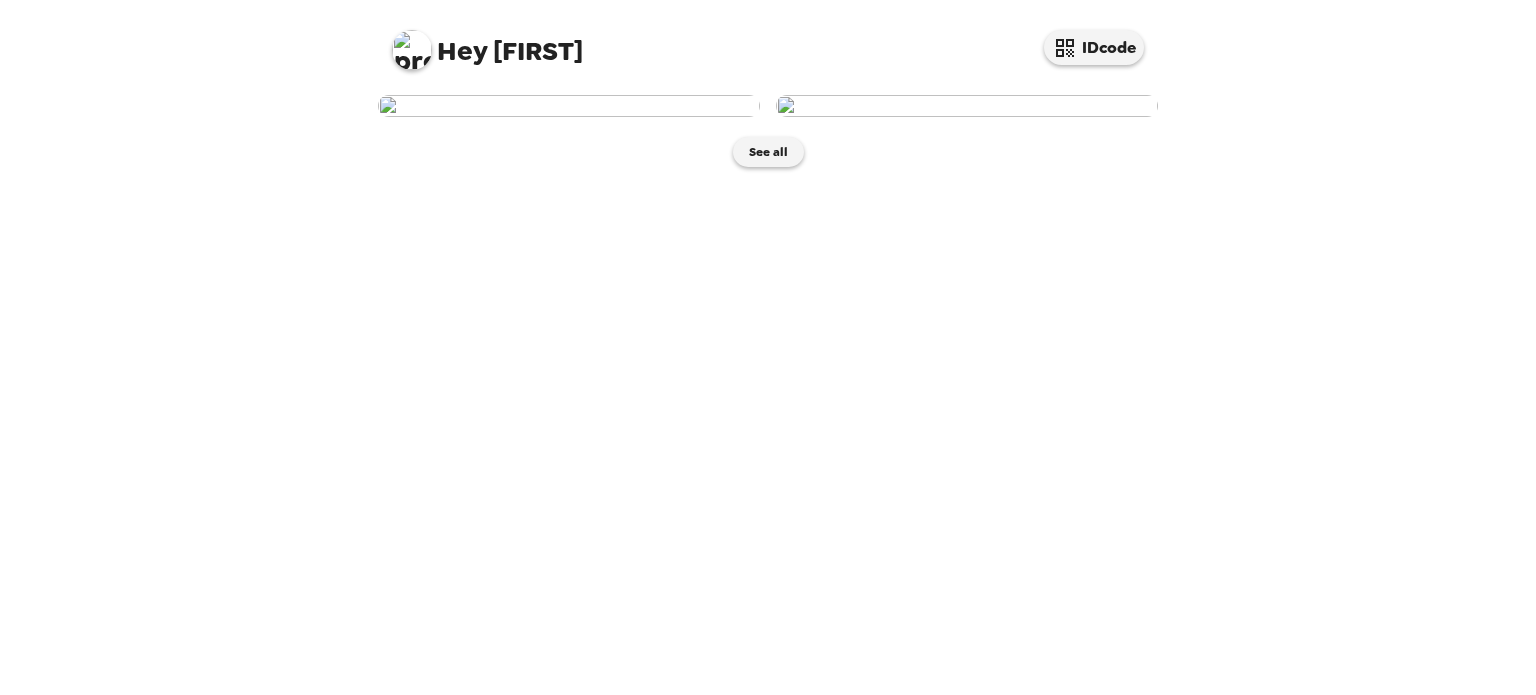 scroll, scrollTop: 0, scrollLeft: 0, axis: both 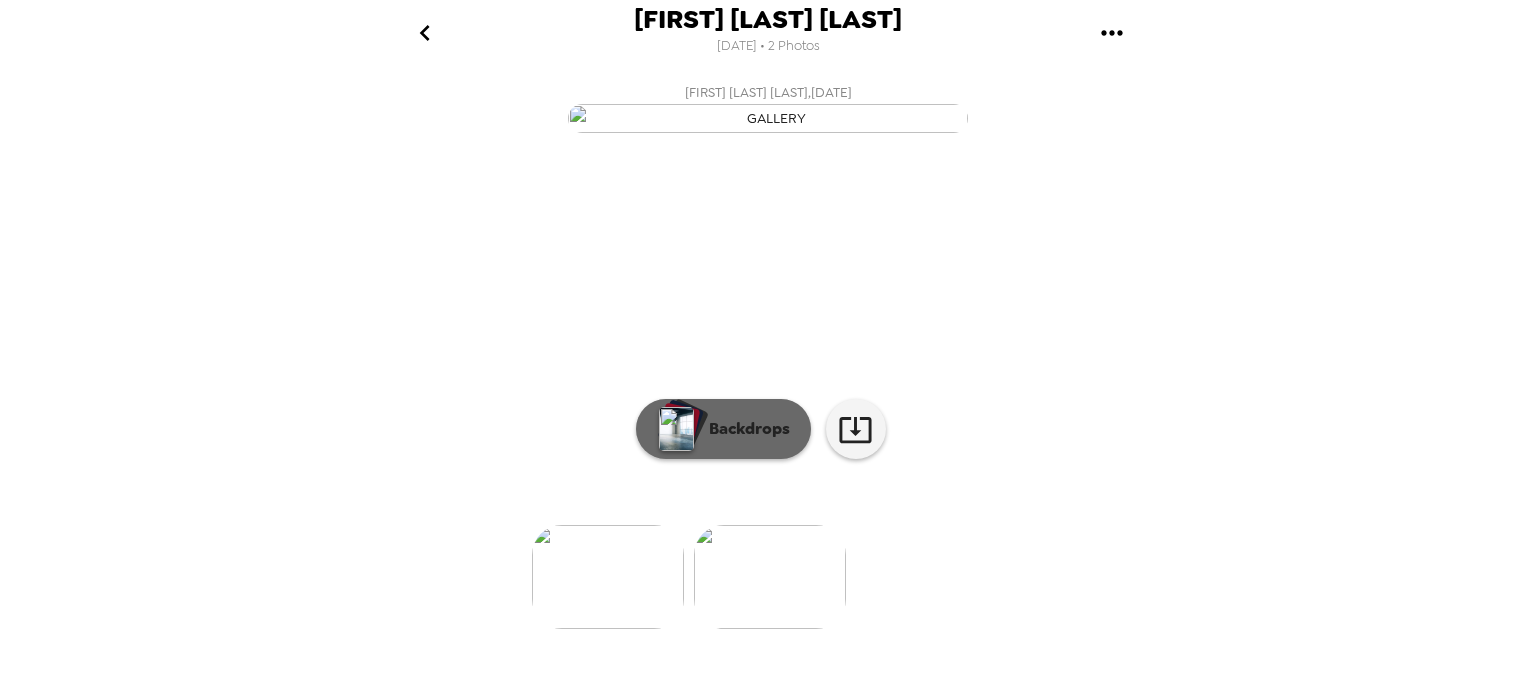 click on "Backdrops" at bounding box center (744, 429) 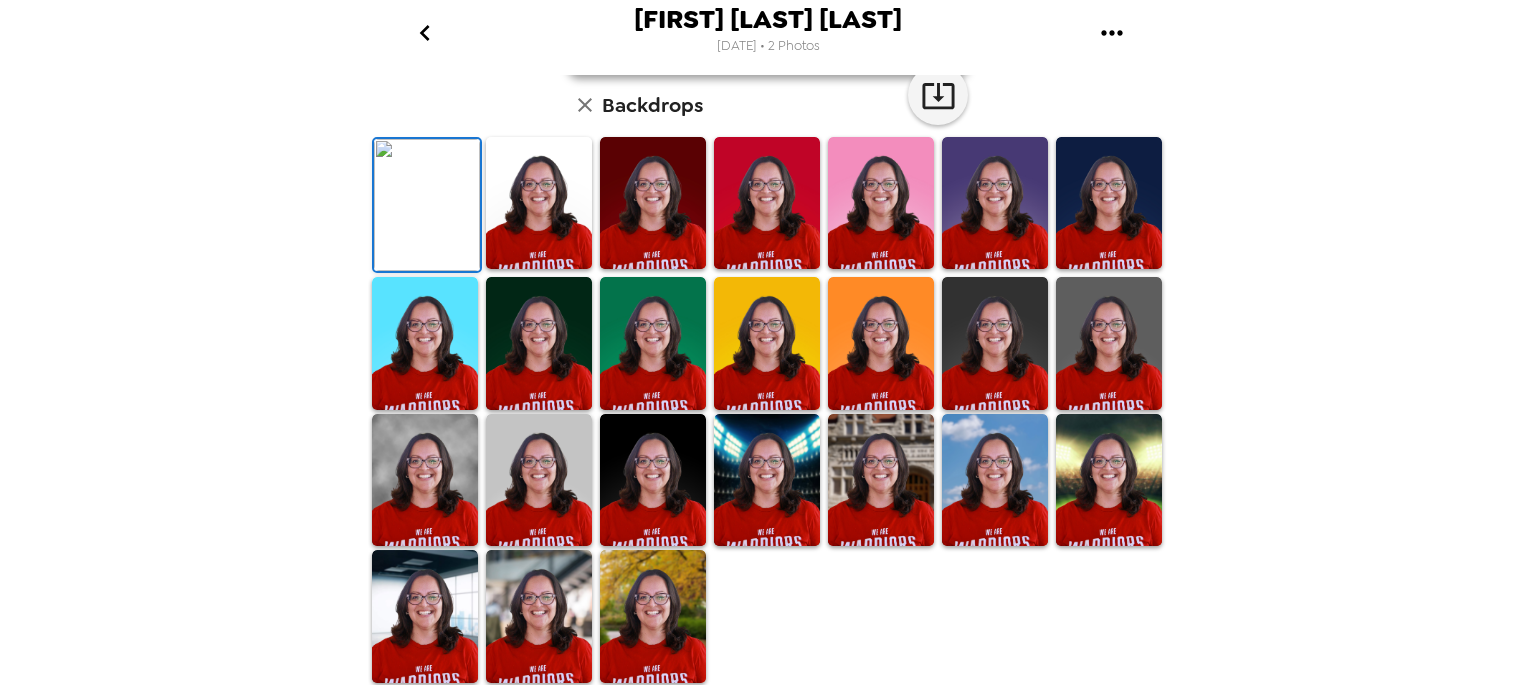 scroll, scrollTop: 281, scrollLeft: 0, axis: vertical 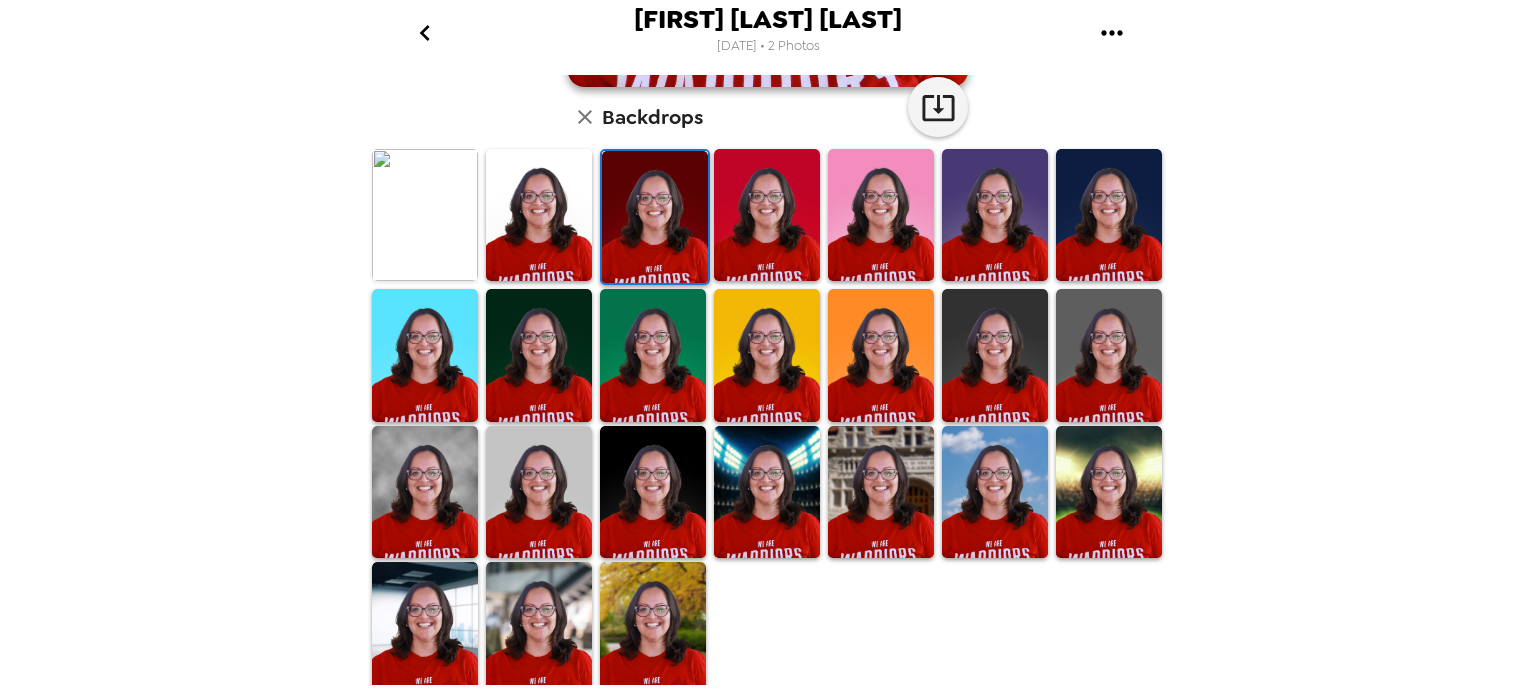click at bounding box center [653, 628] 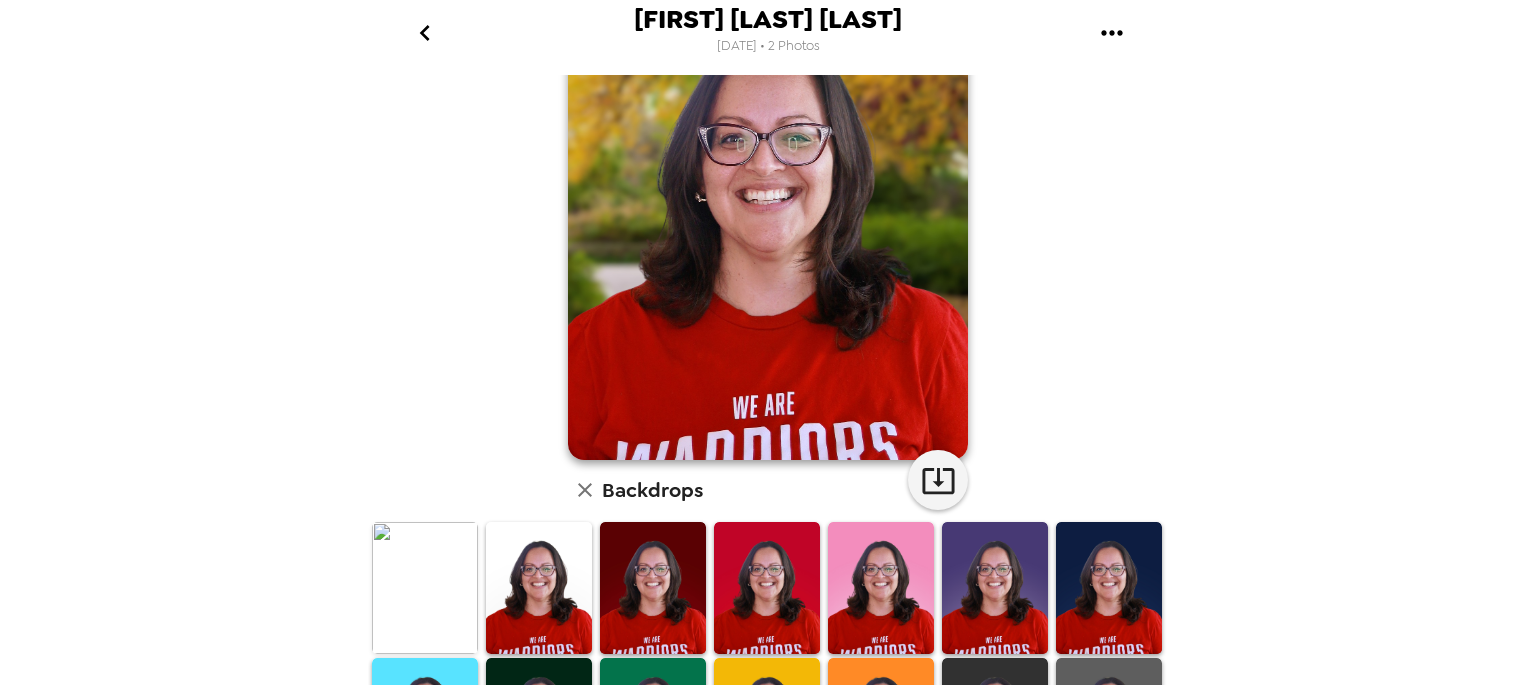 scroll, scrollTop: 0, scrollLeft: 0, axis: both 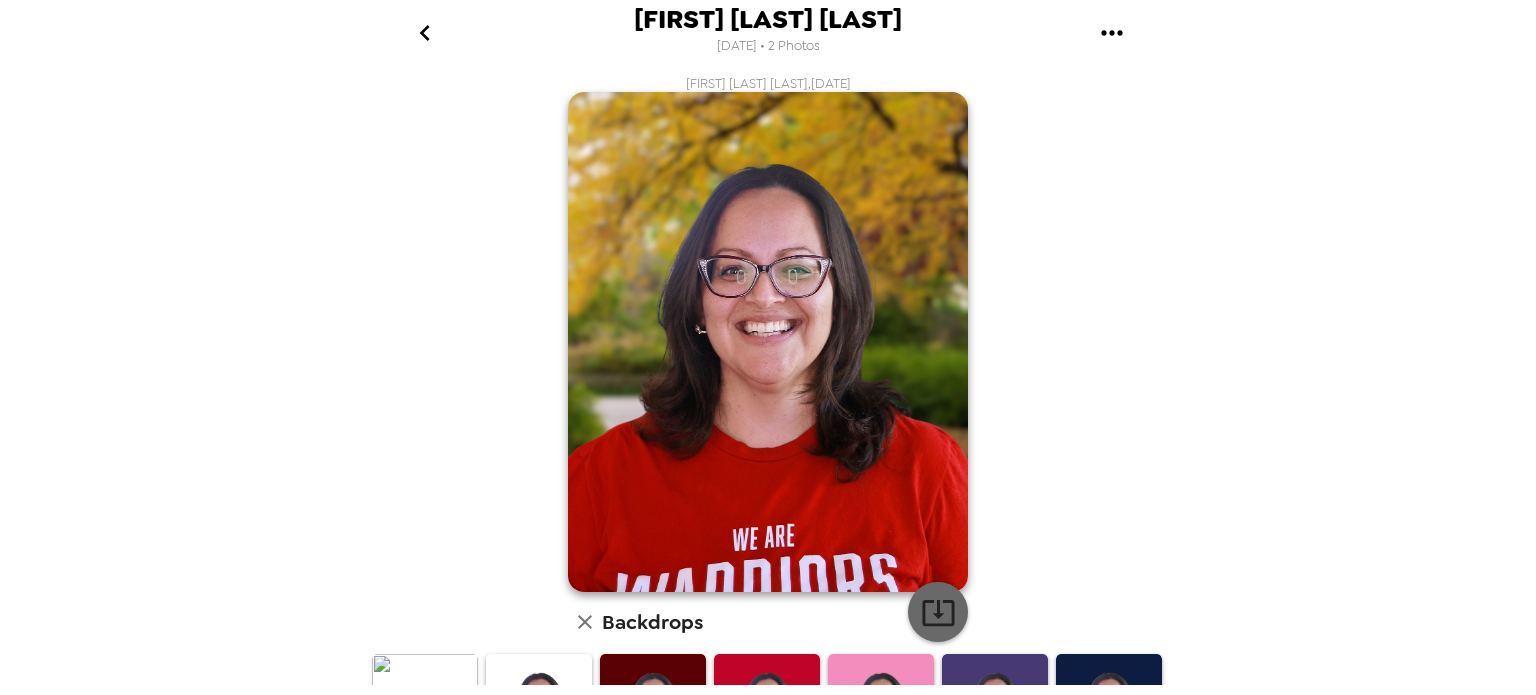 click 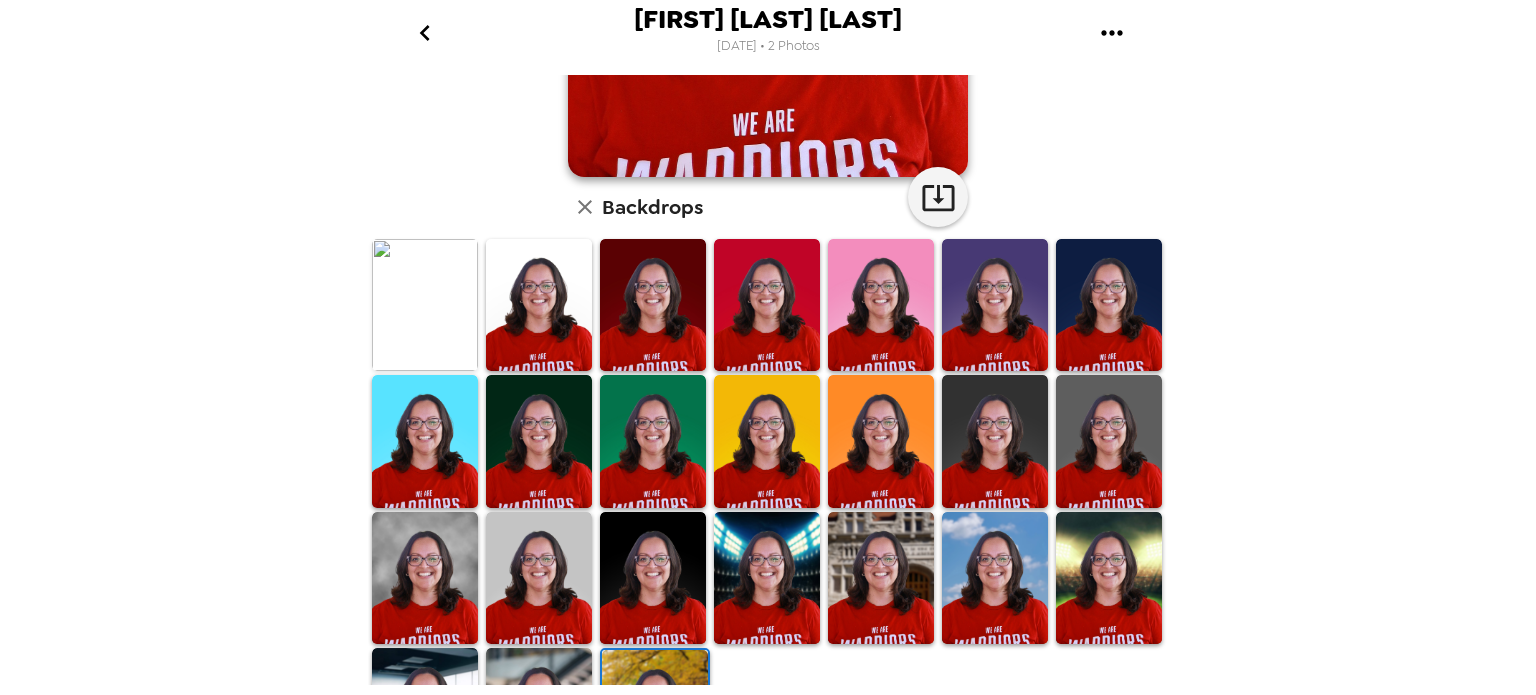 scroll, scrollTop: 505, scrollLeft: 0, axis: vertical 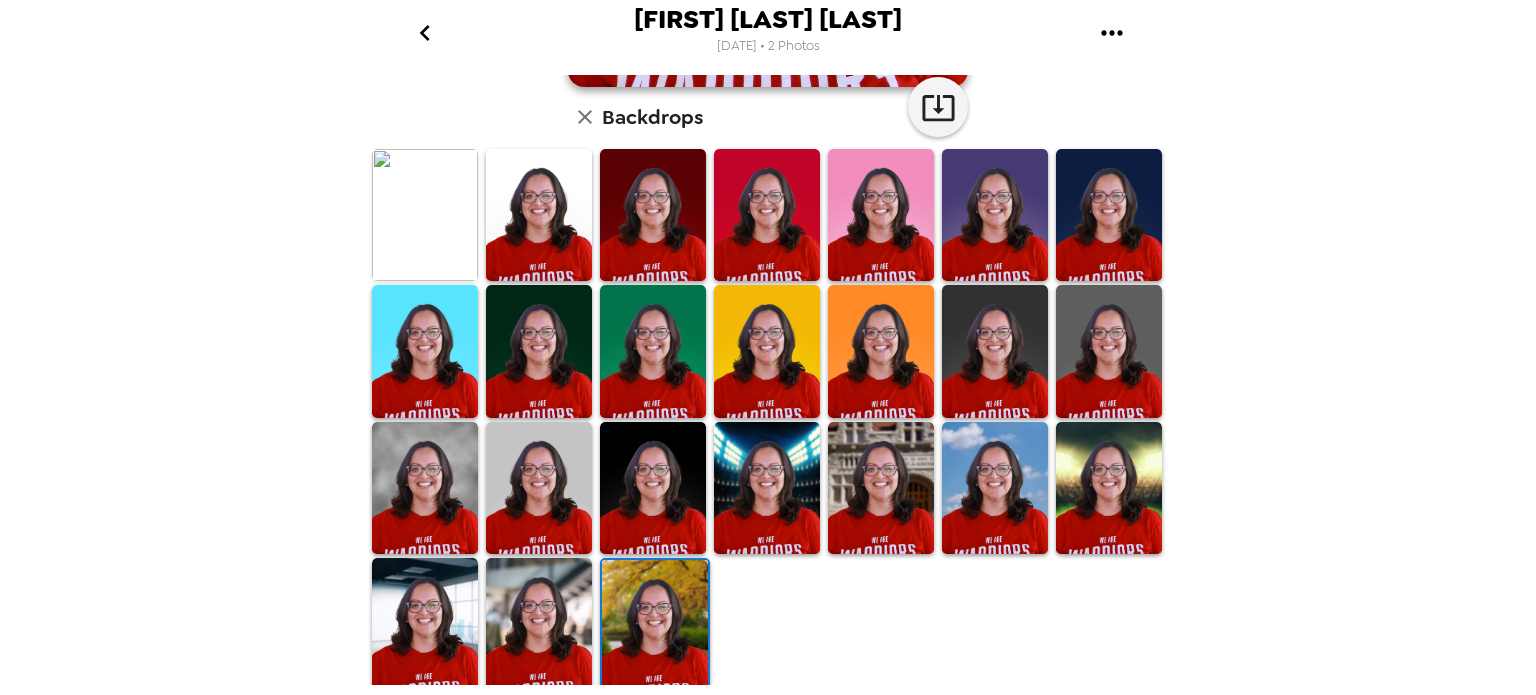 click at bounding box center (653, 488) 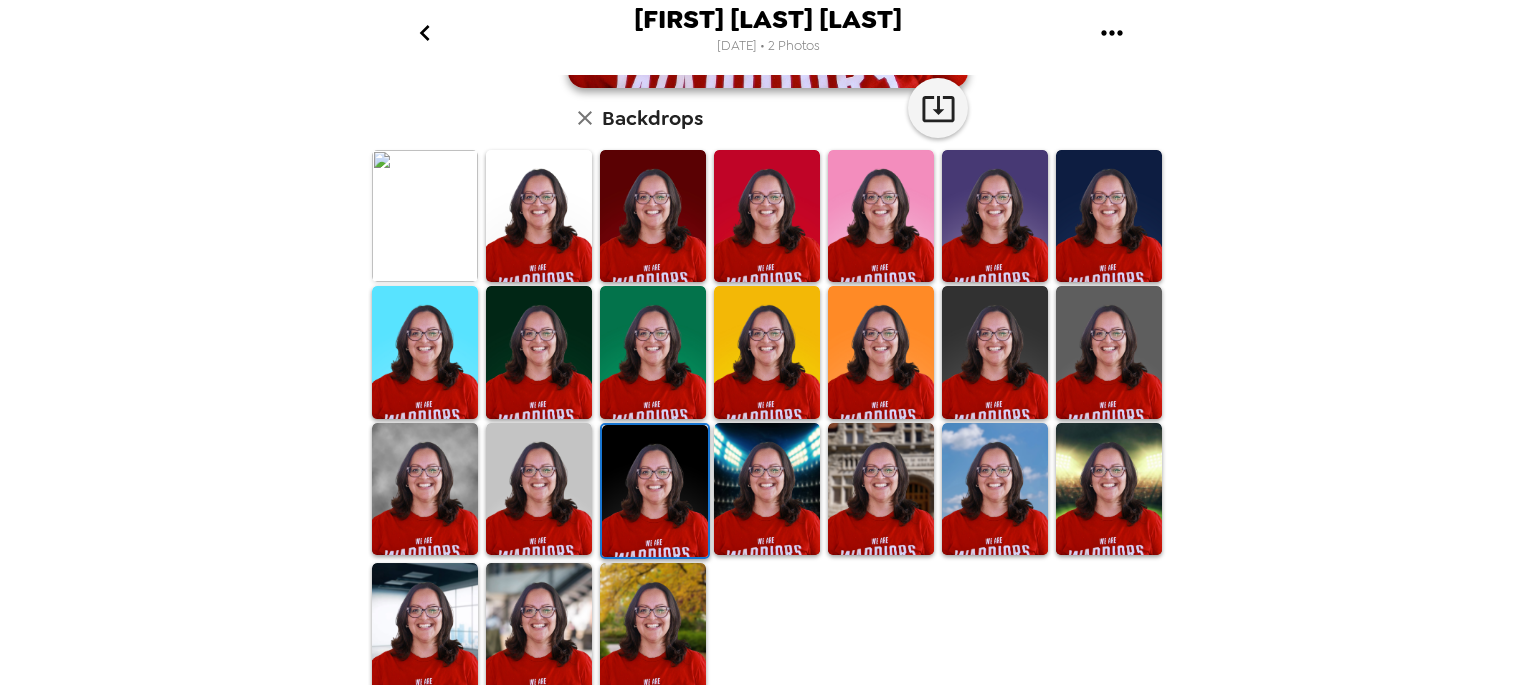 scroll, scrollTop: 505, scrollLeft: 0, axis: vertical 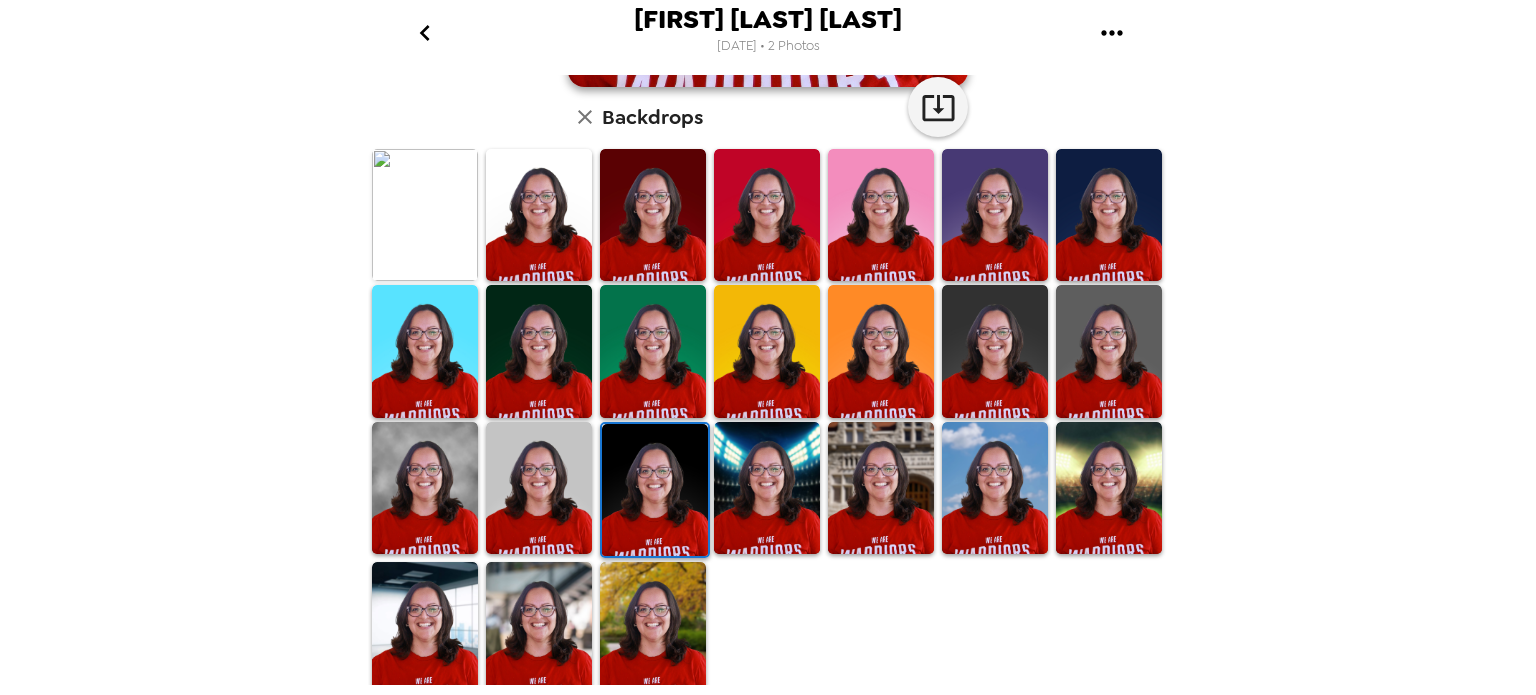 click at bounding box center (655, 490) 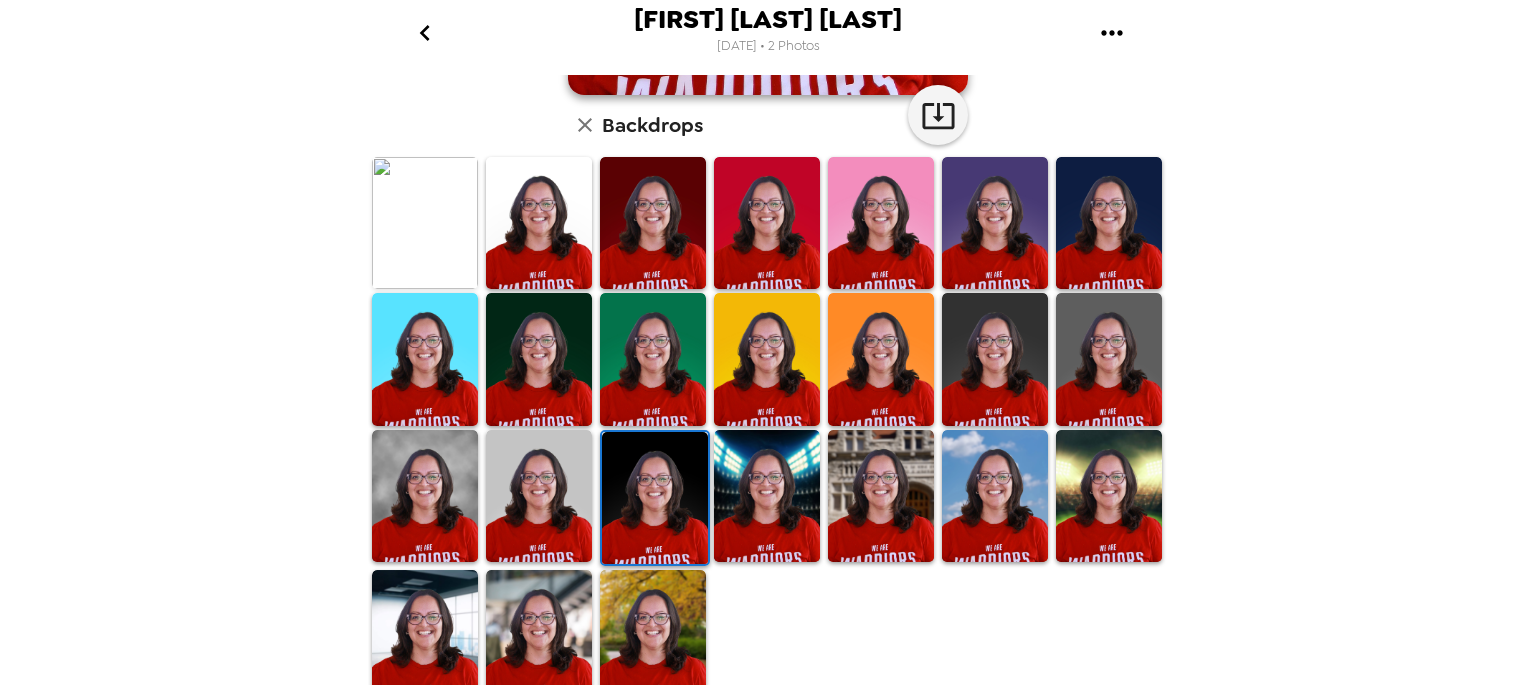 scroll, scrollTop: 505, scrollLeft: 0, axis: vertical 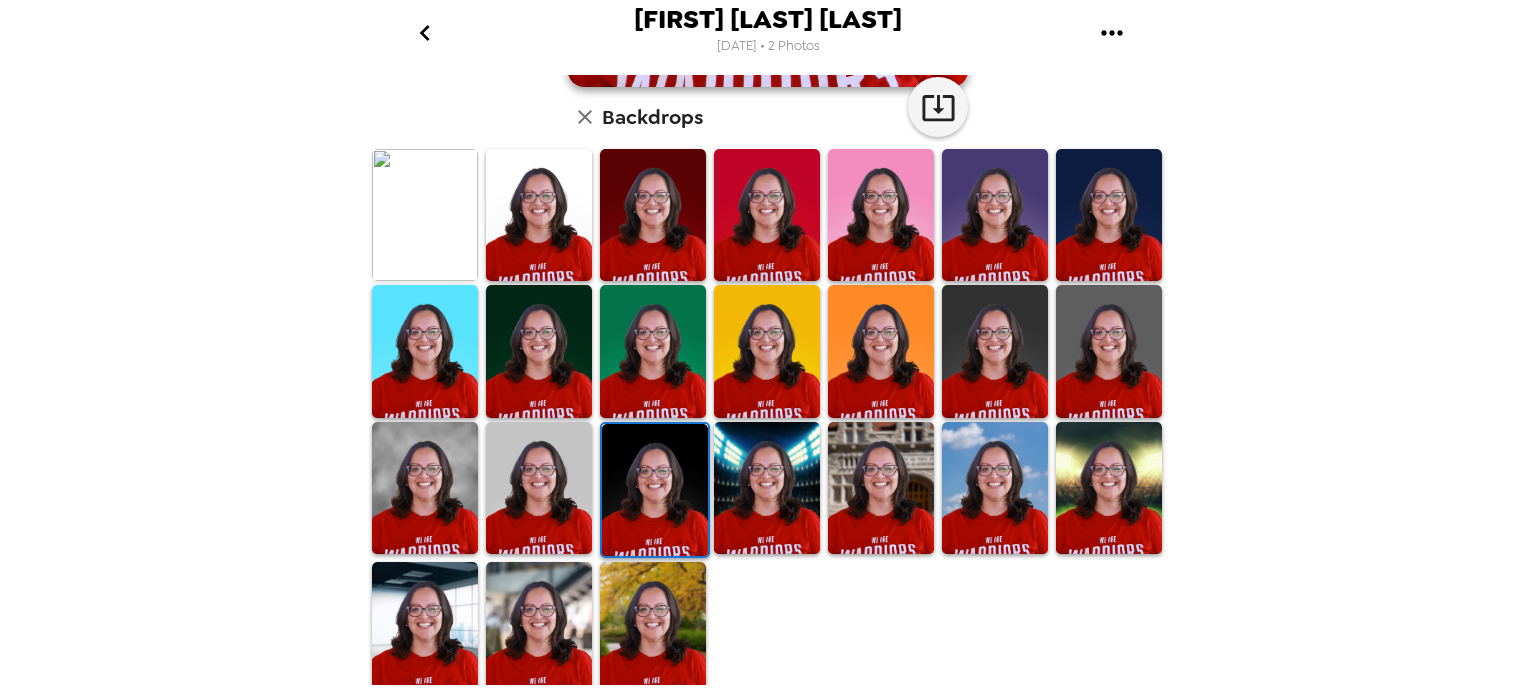click at bounding box center [539, 488] 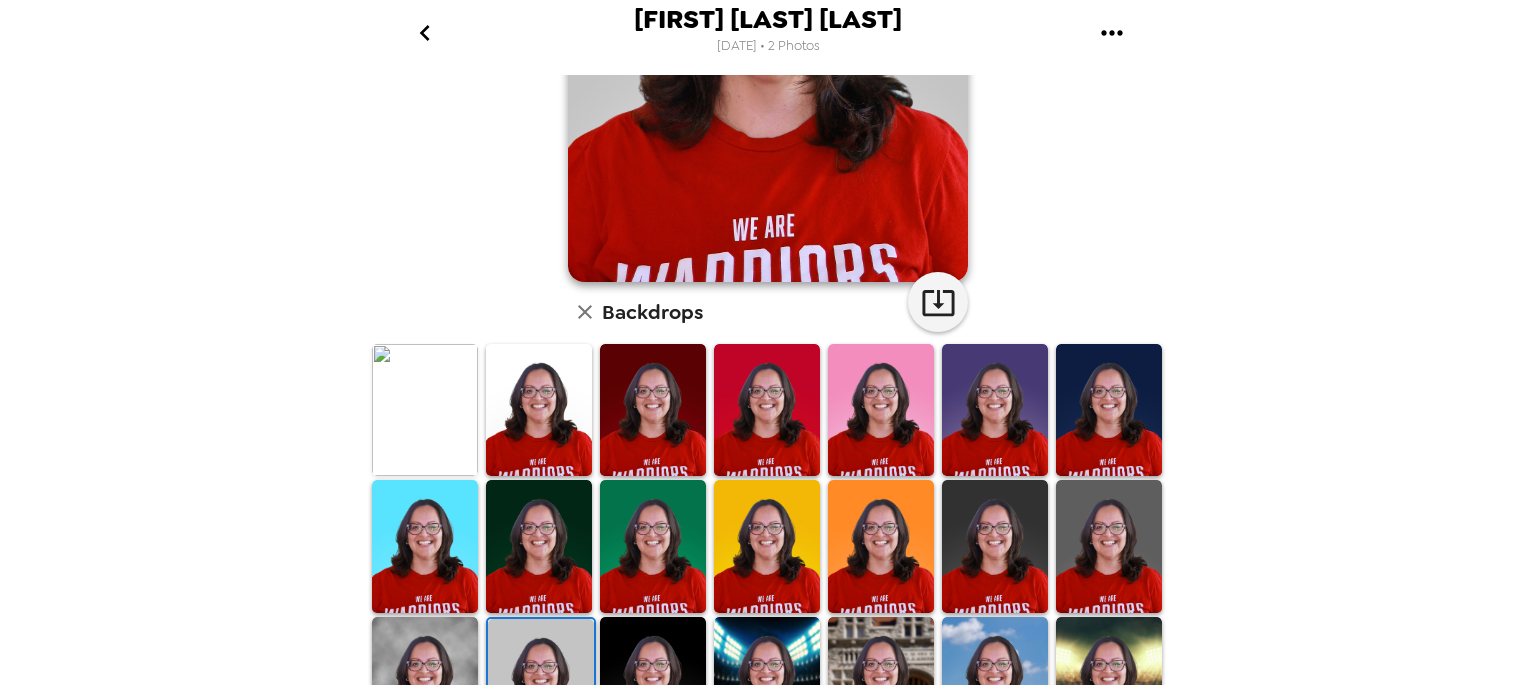 scroll, scrollTop: 312, scrollLeft: 0, axis: vertical 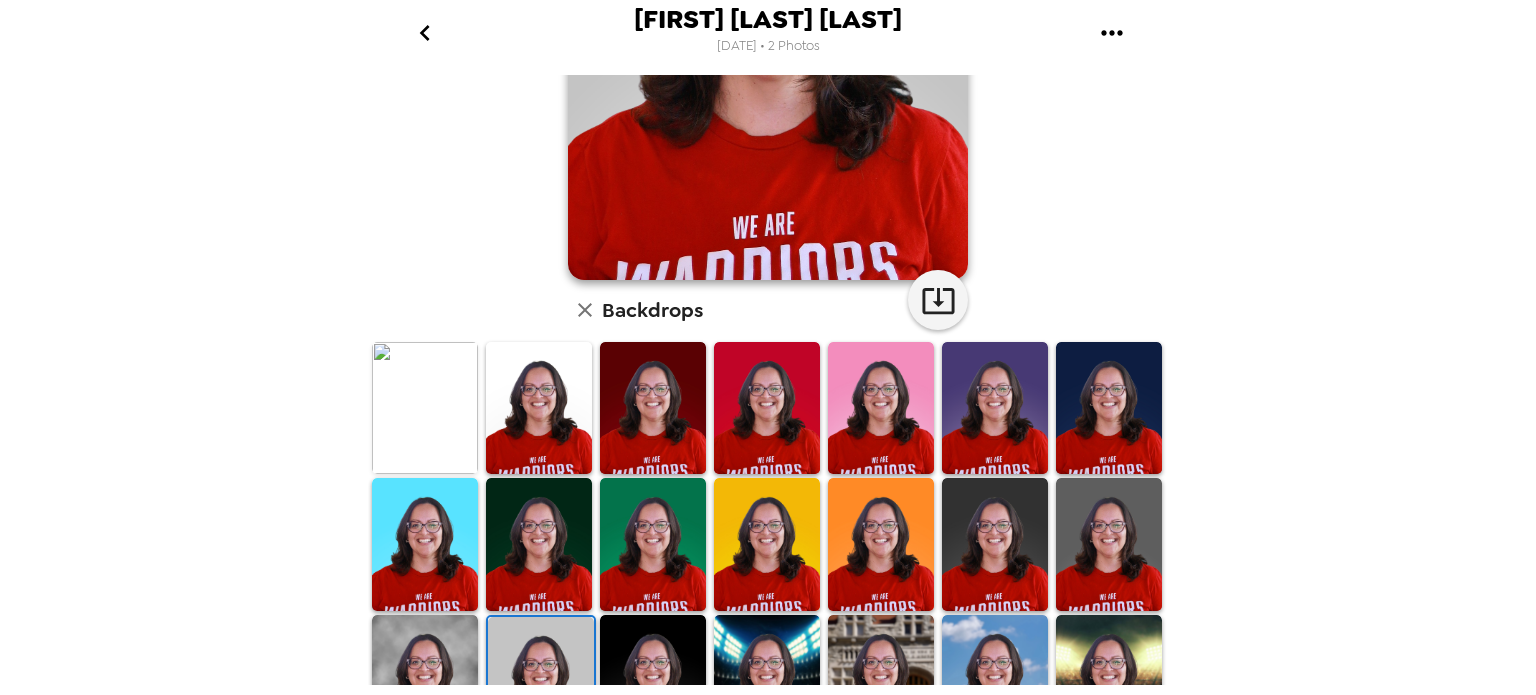 click at bounding box center (425, 681) 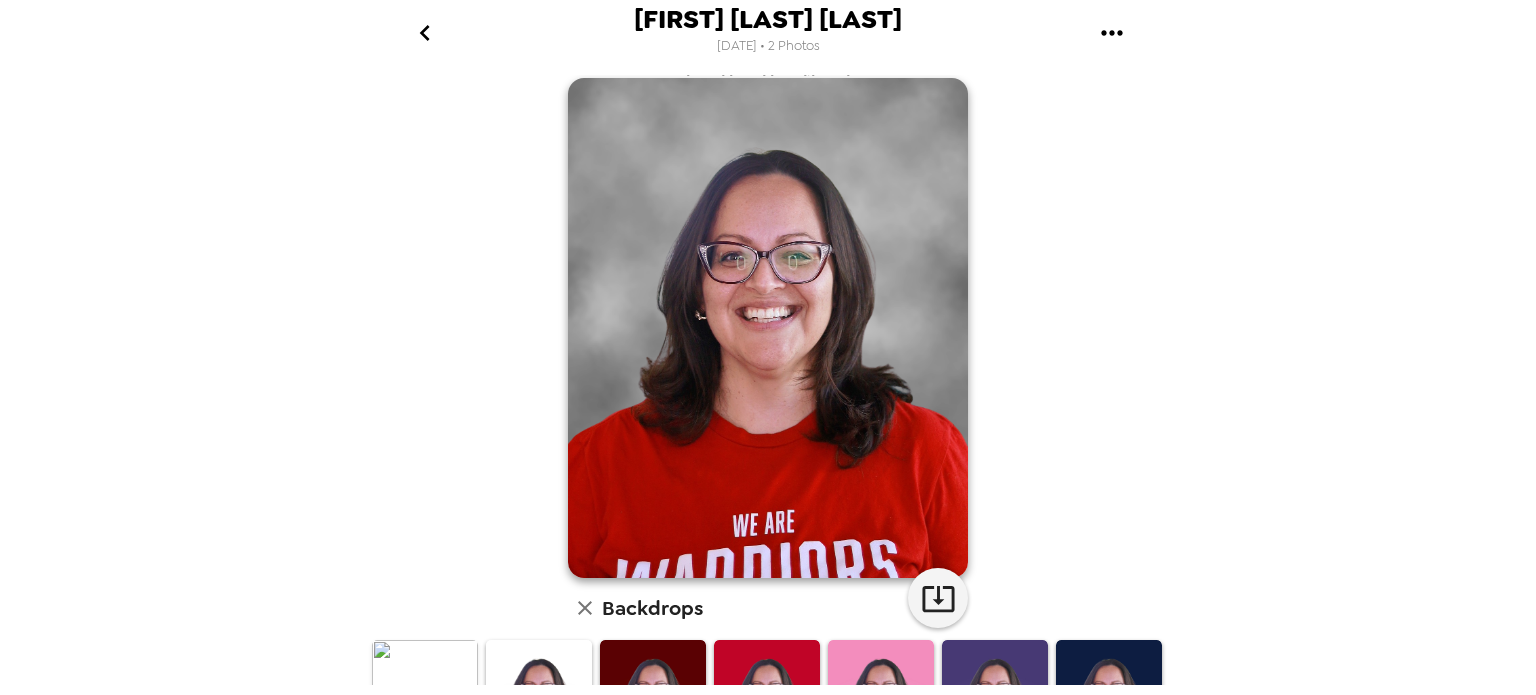 scroll, scrollTop: 0, scrollLeft: 0, axis: both 